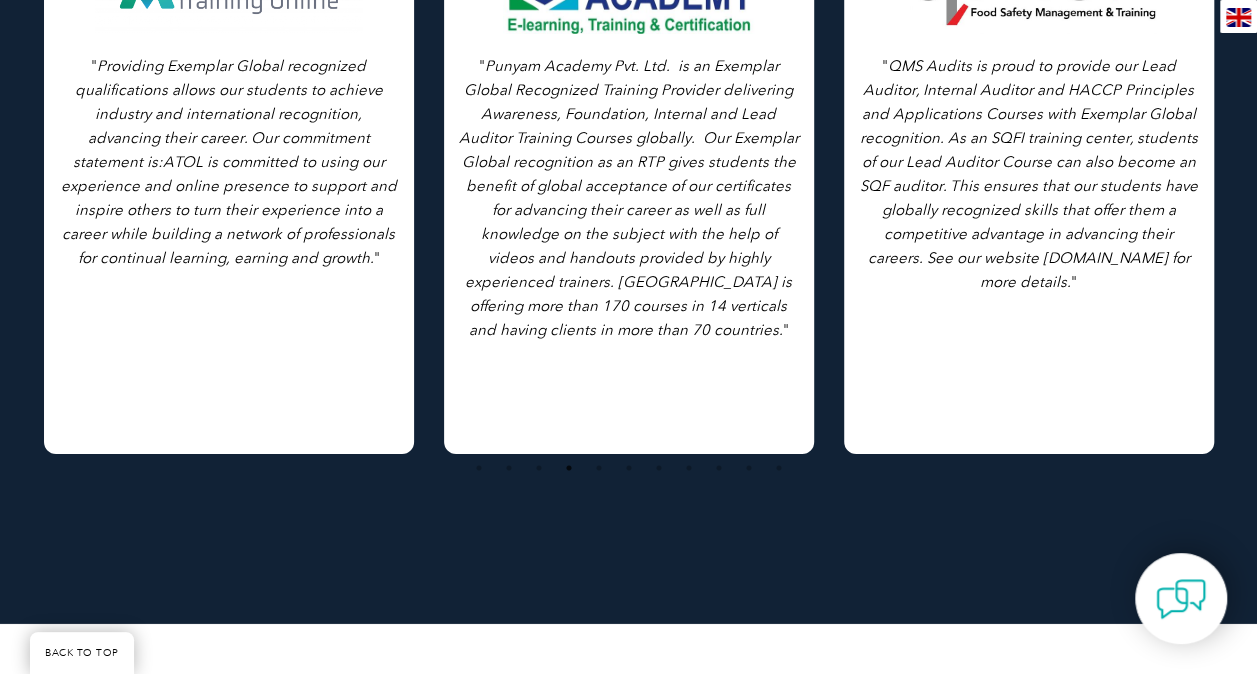 scroll, scrollTop: 2668, scrollLeft: 0, axis: vertical 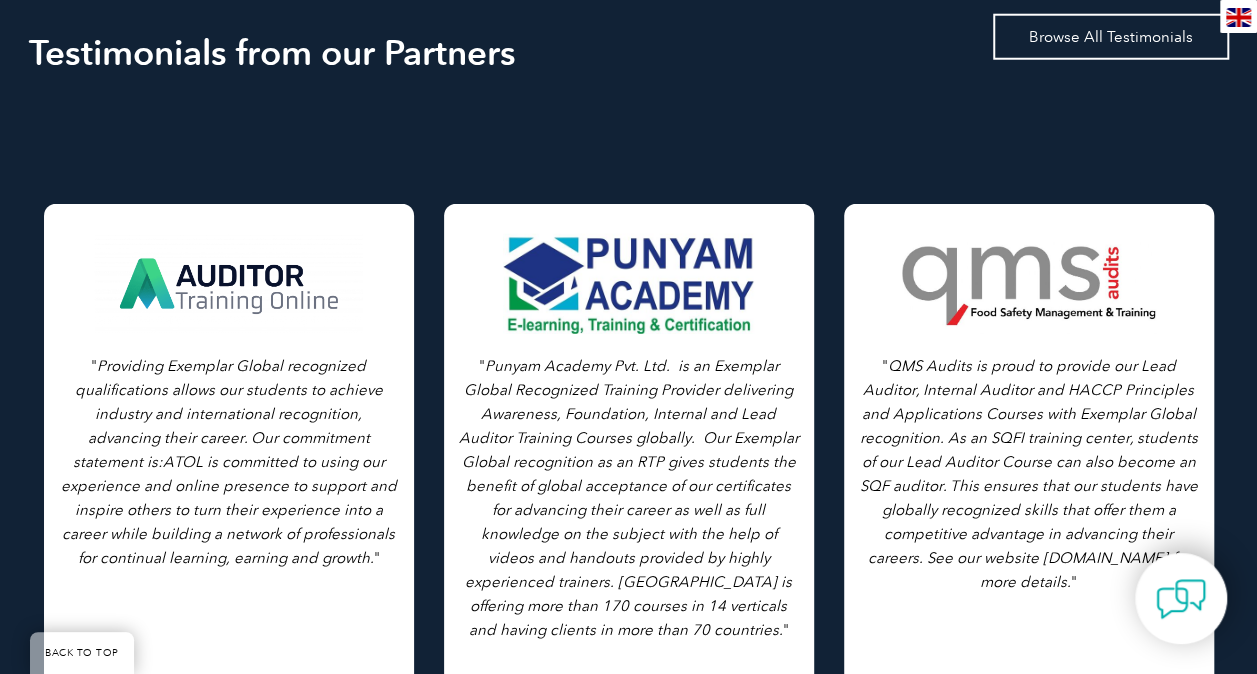 click on "Browse All Testimonials" at bounding box center [1111, 37] 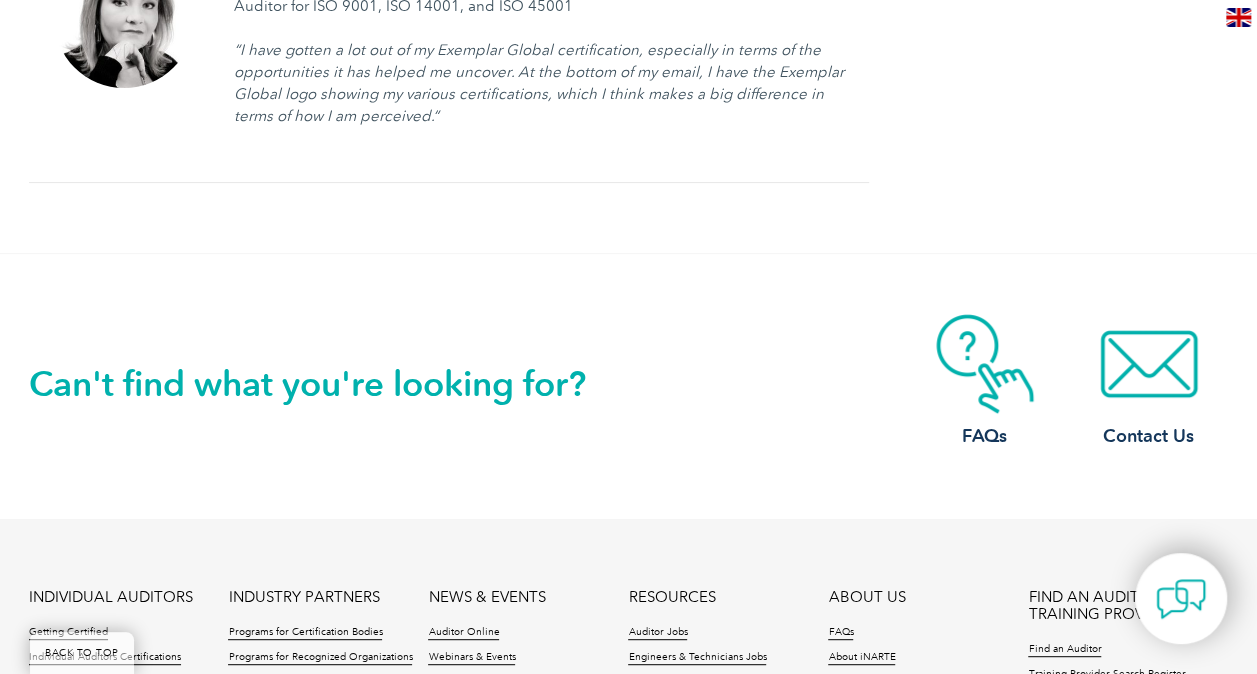 scroll, scrollTop: 4260, scrollLeft: 0, axis: vertical 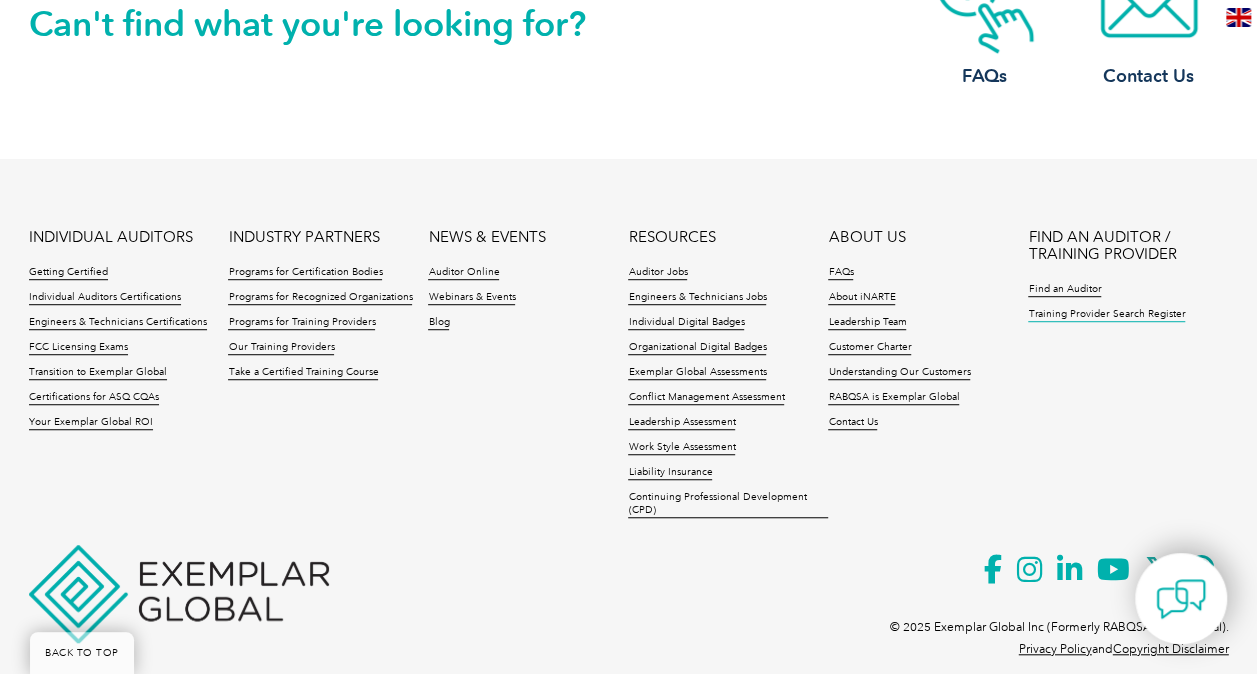 click on "Training Provider Search Register" at bounding box center [1106, 315] 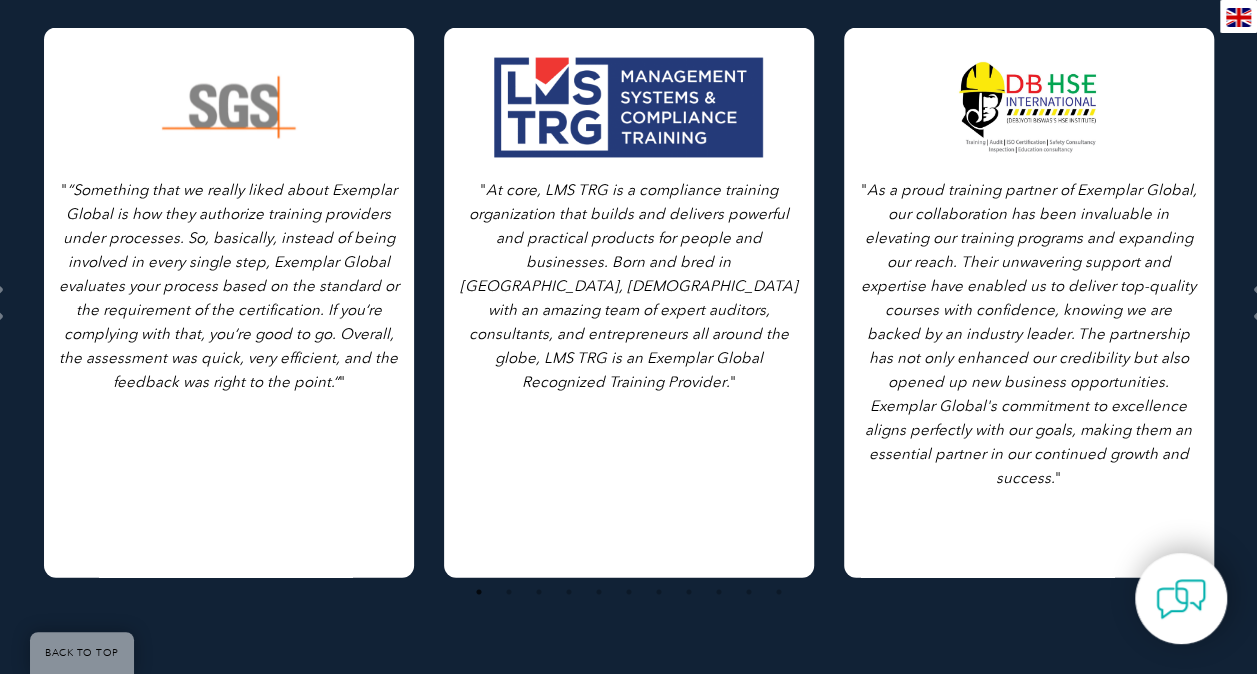 scroll, scrollTop: 1877, scrollLeft: 0, axis: vertical 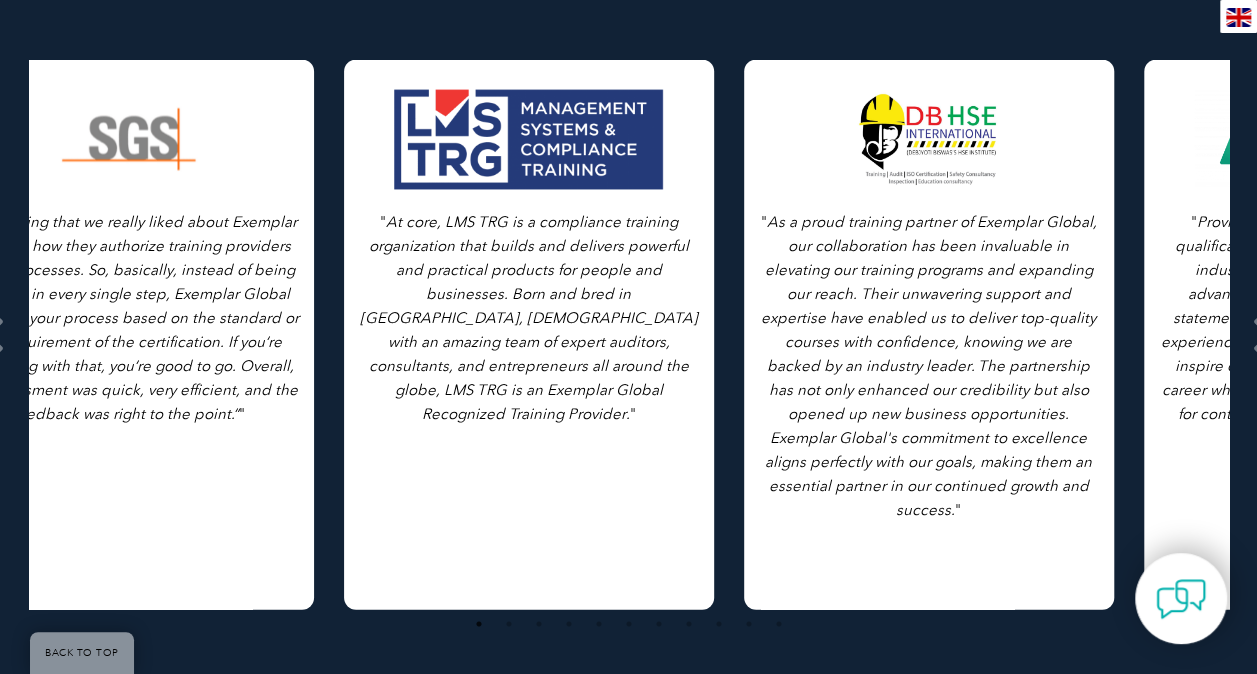 drag, startPoint x: 961, startPoint y: 326, endPoint x: 532, endPoint y: 326, distance: 429 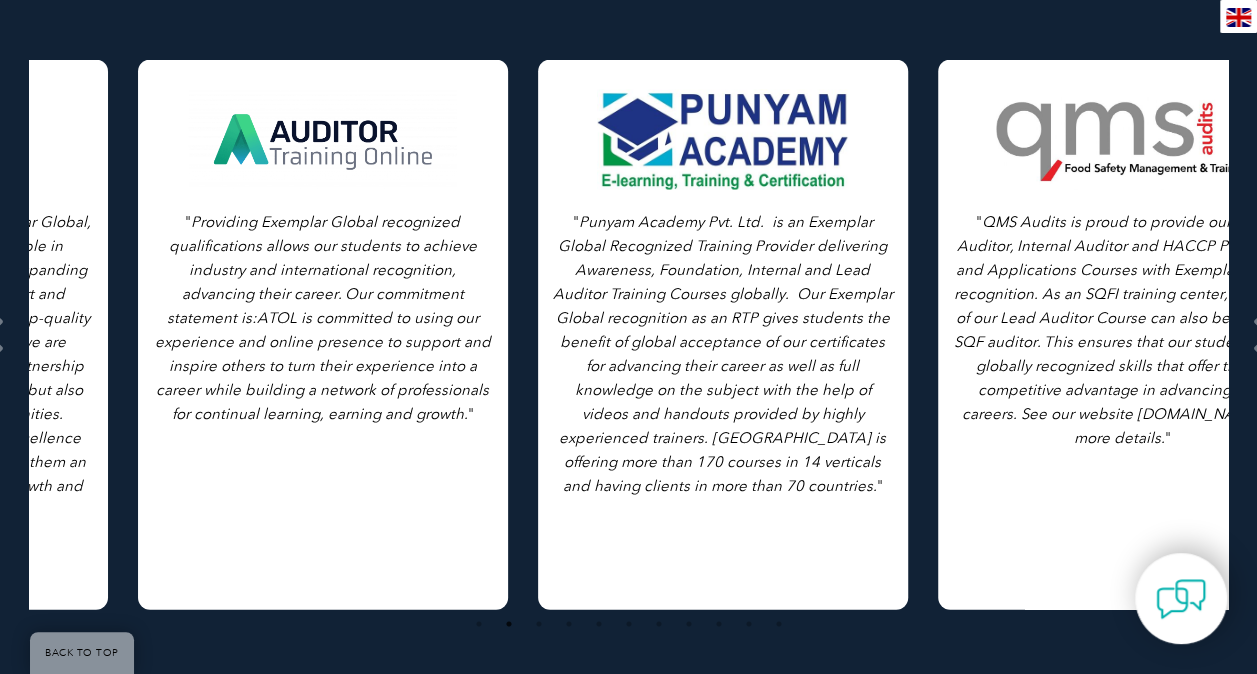 drag, startPoint x: 1068, startPoint y: 305, endPoint x: 354, endPoint y: 316, distance: 714.0847 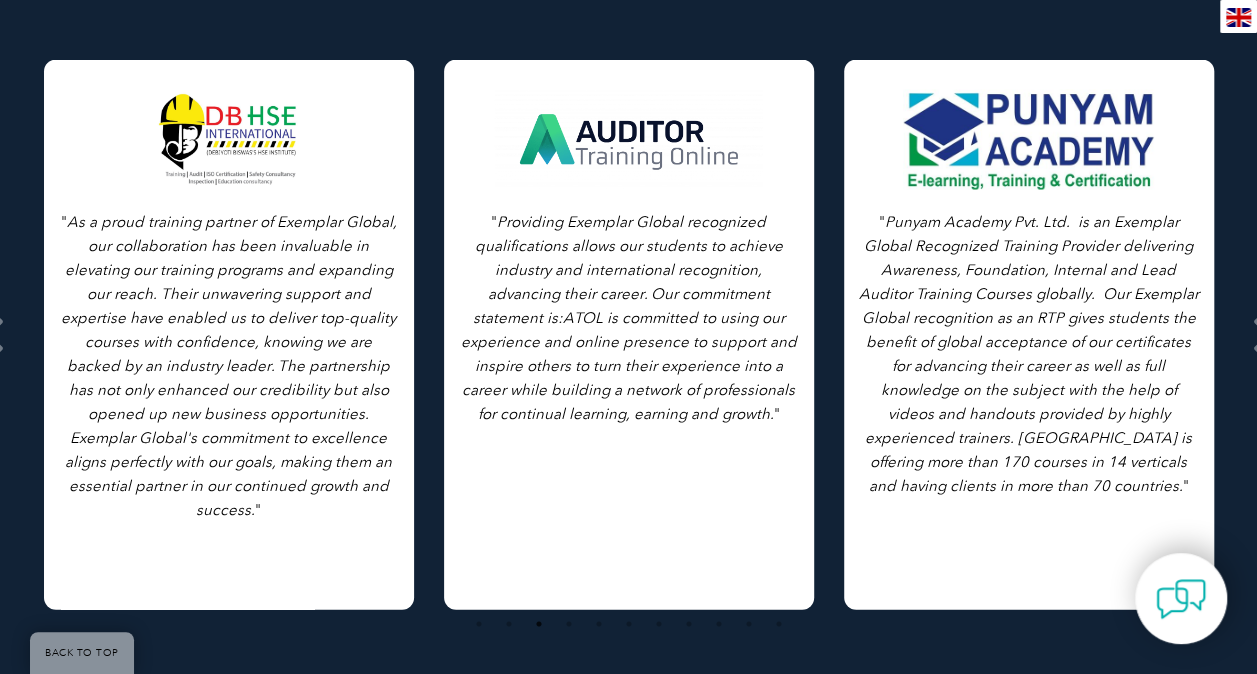 drag, startPoint x: 1019, startPoint y: 291, endPoint x: -4, endPoint y: 292, distance: 1023.0005 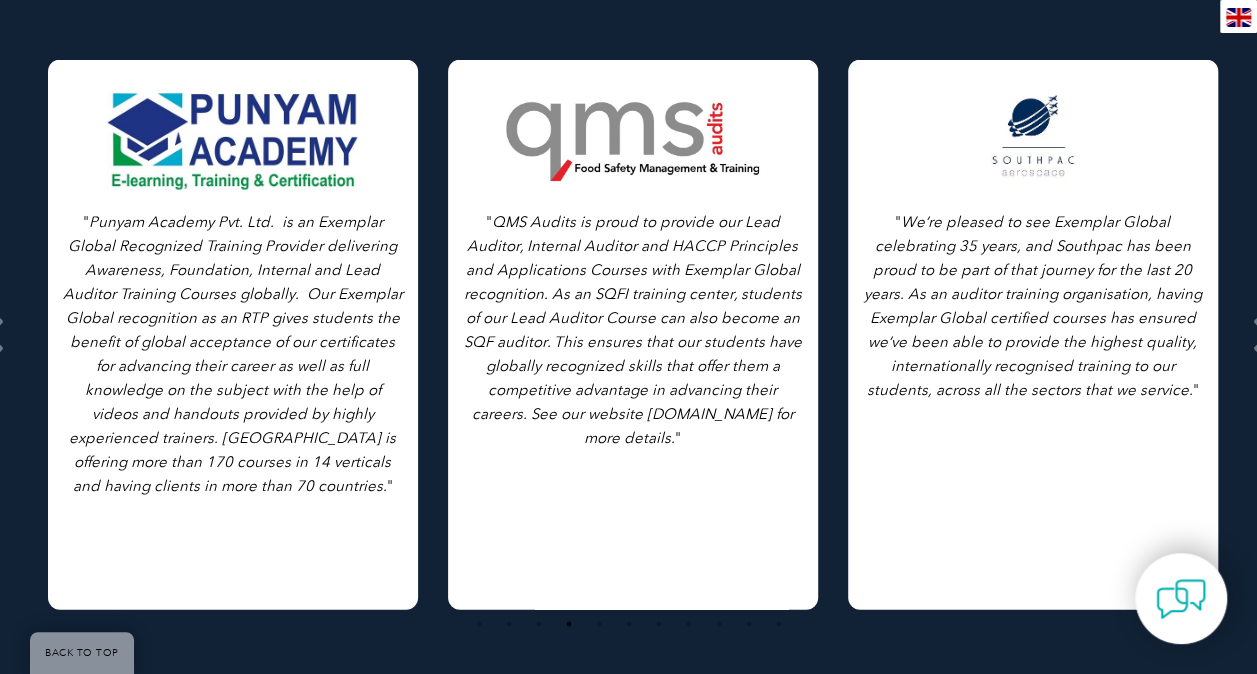 drag, startPoint x: 565, startPoint y: 307, endPoint x: 273, endPoint y: 318, distance: 292.20712 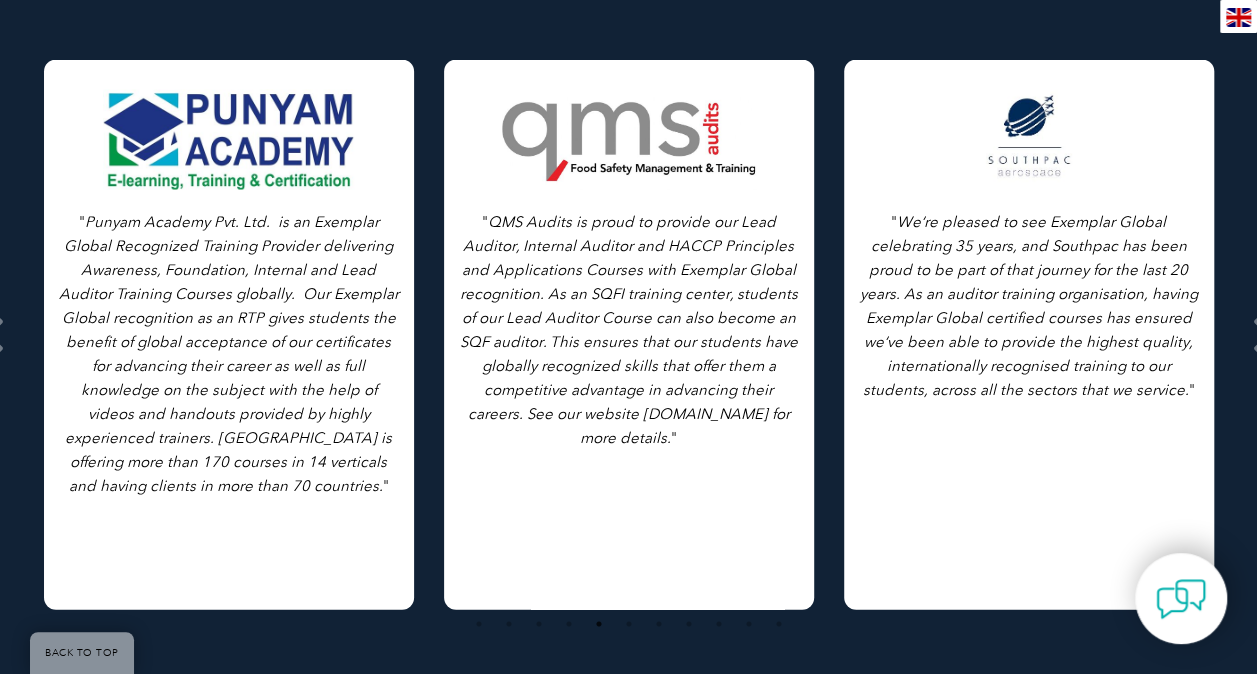drag, startPoint x: 597, startPoint y: 315, endPoint x: 349, endPoint y: 318, distance: 248.01814 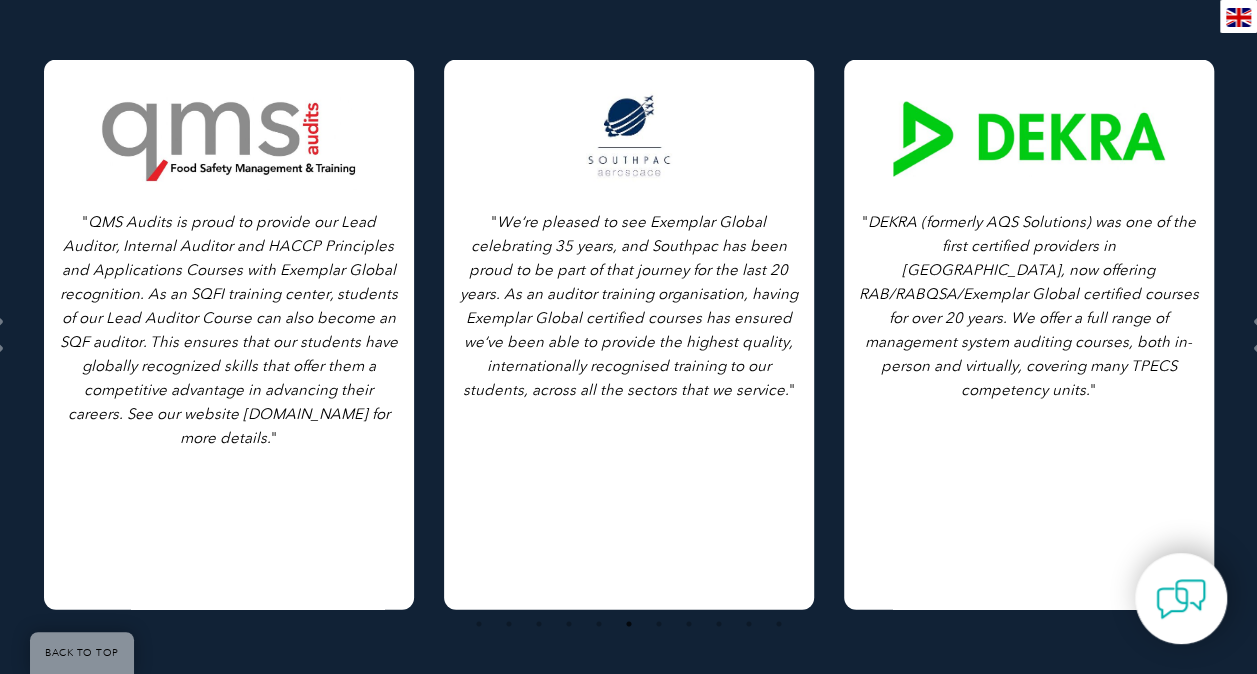drag, startPoint x: 961, startPoint y: 317, endPoint x: 186, endPoint y: 330, distance: 775.109 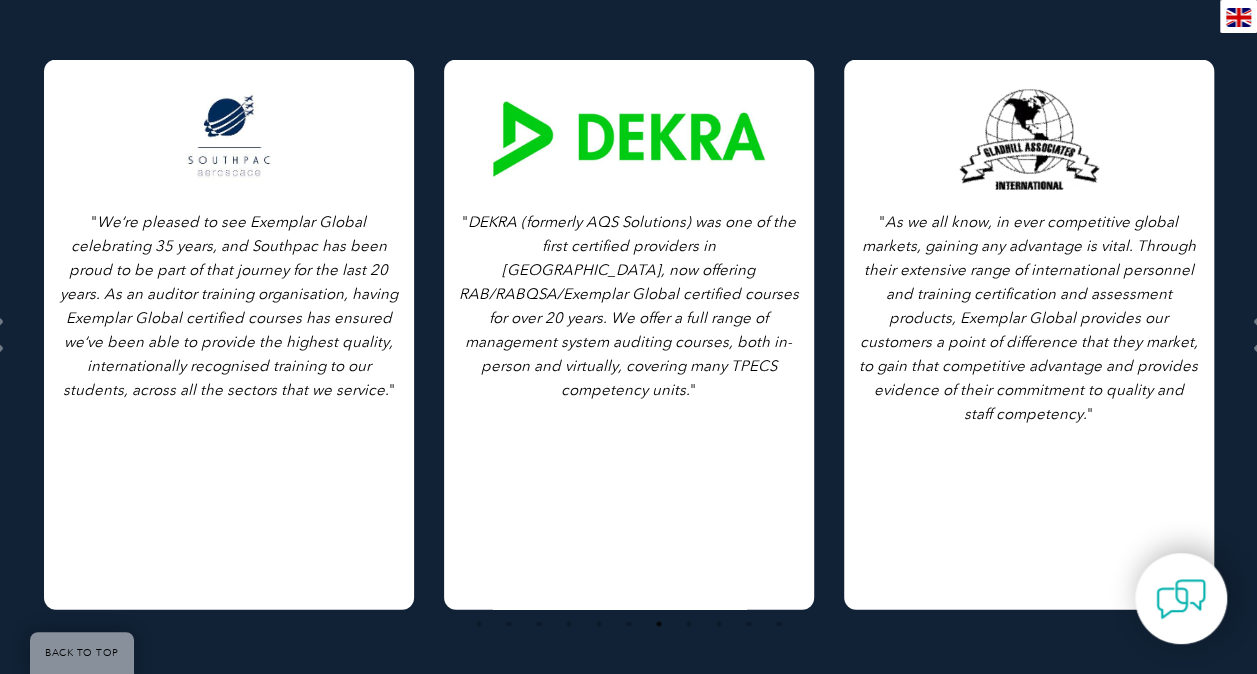 drag, startPoint x: 757, startPoint y: 332, endPoint x: 140, endPoint y: 343, distance: 617.098 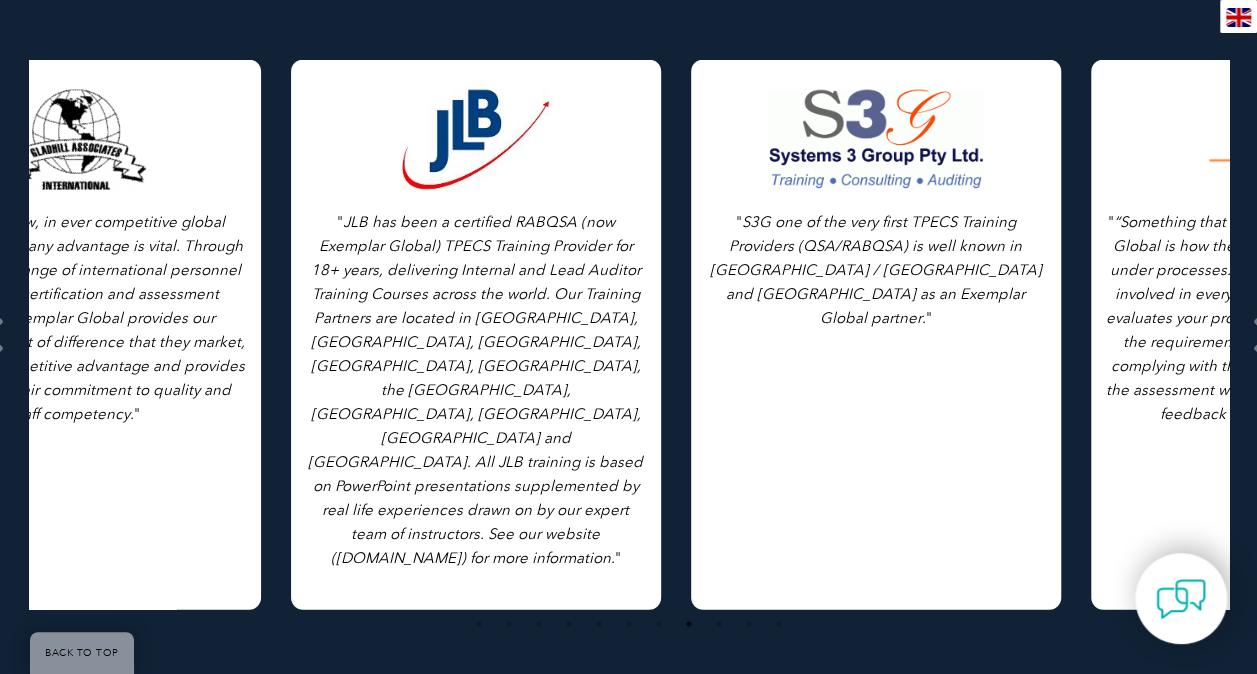 drag, startPoint x: 836, startPoint y: 324, endPoint x: 204, endPoint y: 324, distance: 632 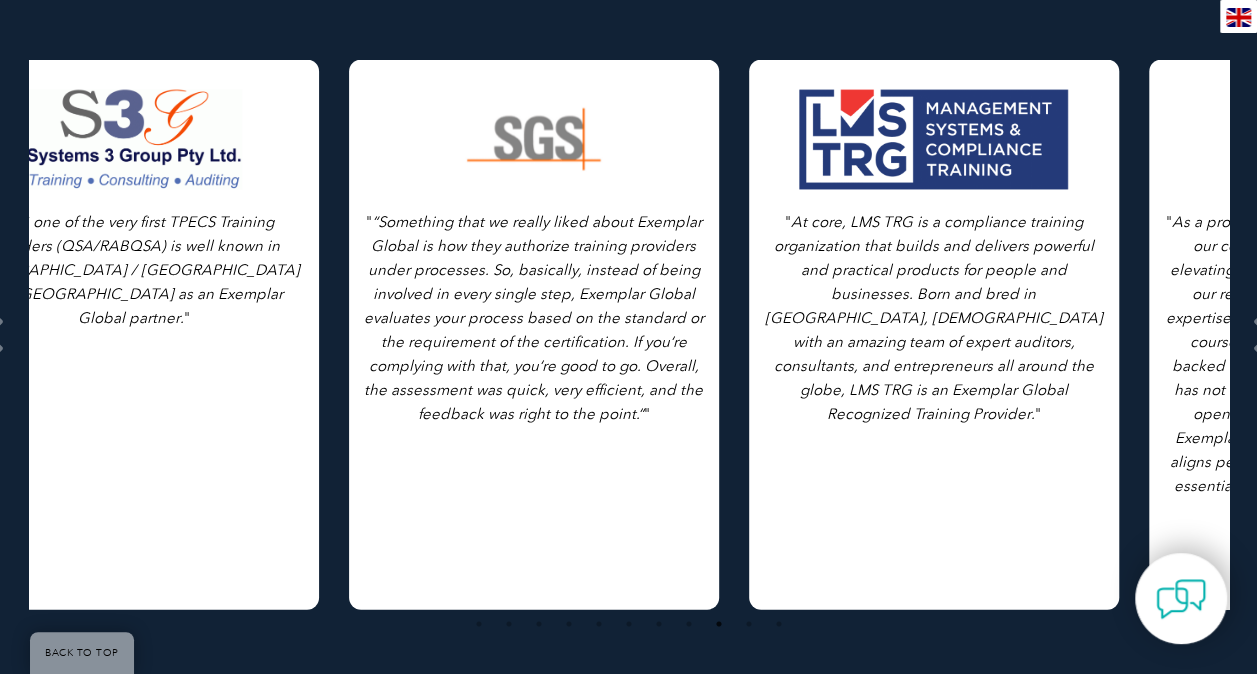 drag, startPoint x: 1095, startPoint y: 320, endPoint x: 68, endPoint y: 331, distance: 1027.059 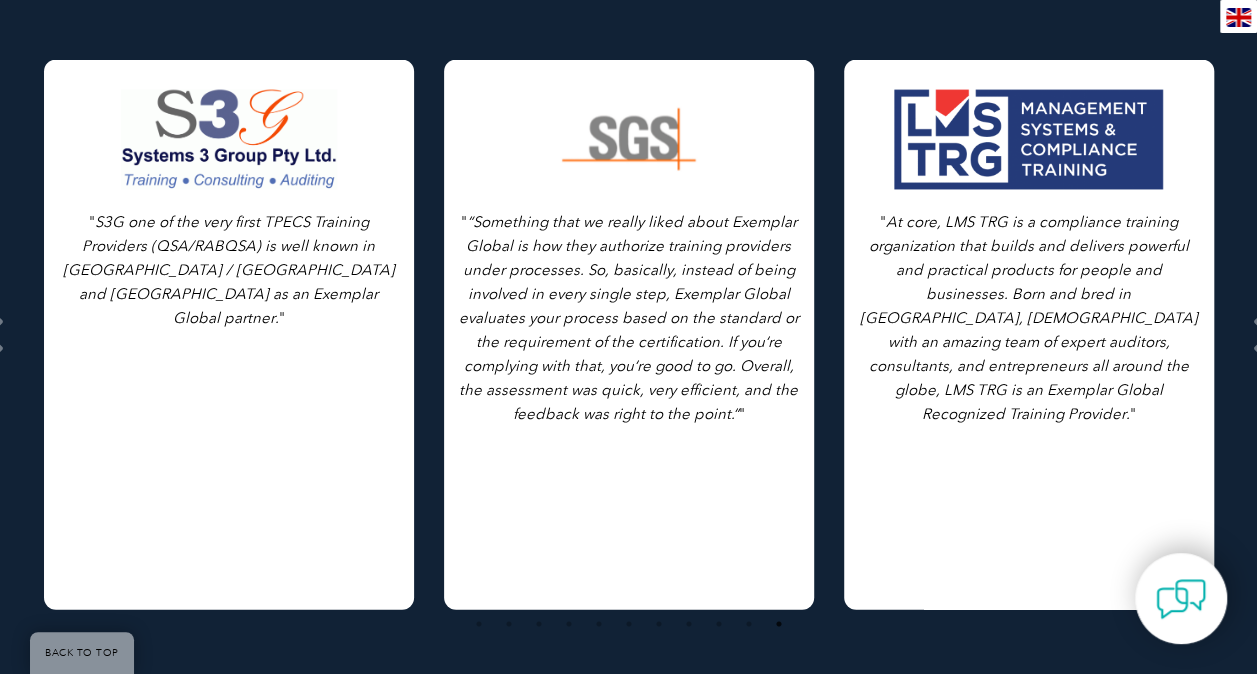 drag, startPoint x: 949, startPoint y: 338, endPoint x: -4, endPoint y: 339, distance: 953.00055 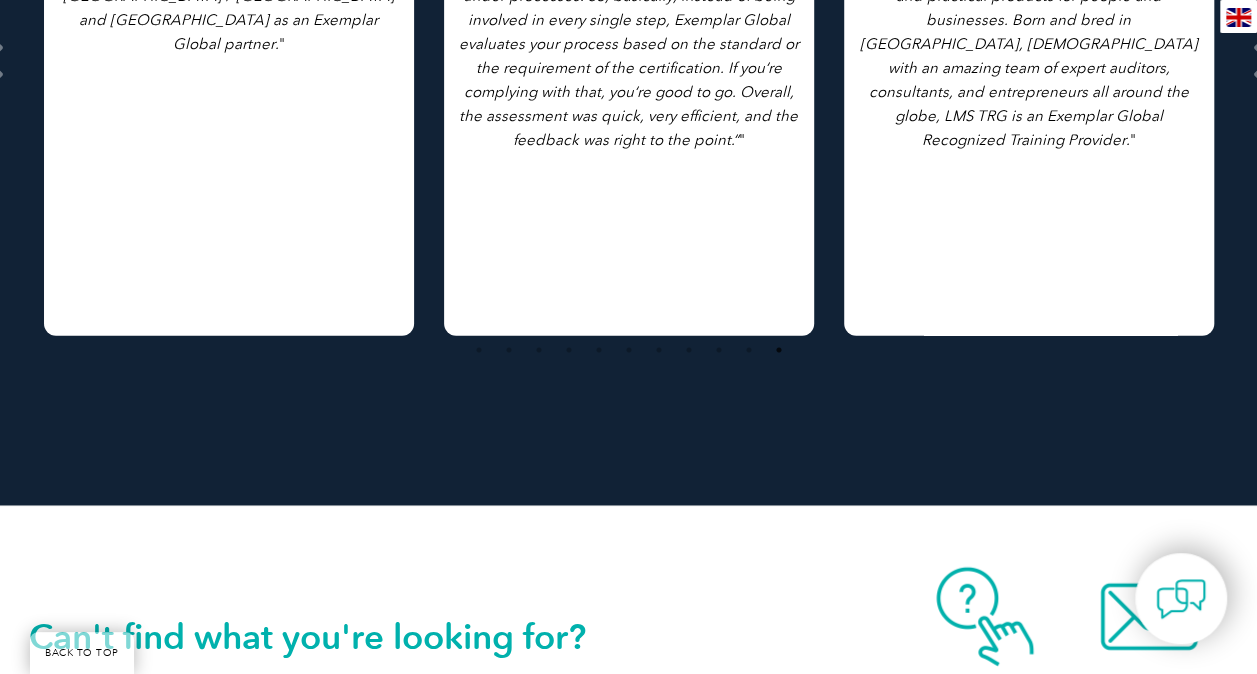 scroll, scrollTop: 2377, scrollLeft: 0, axis: vertical 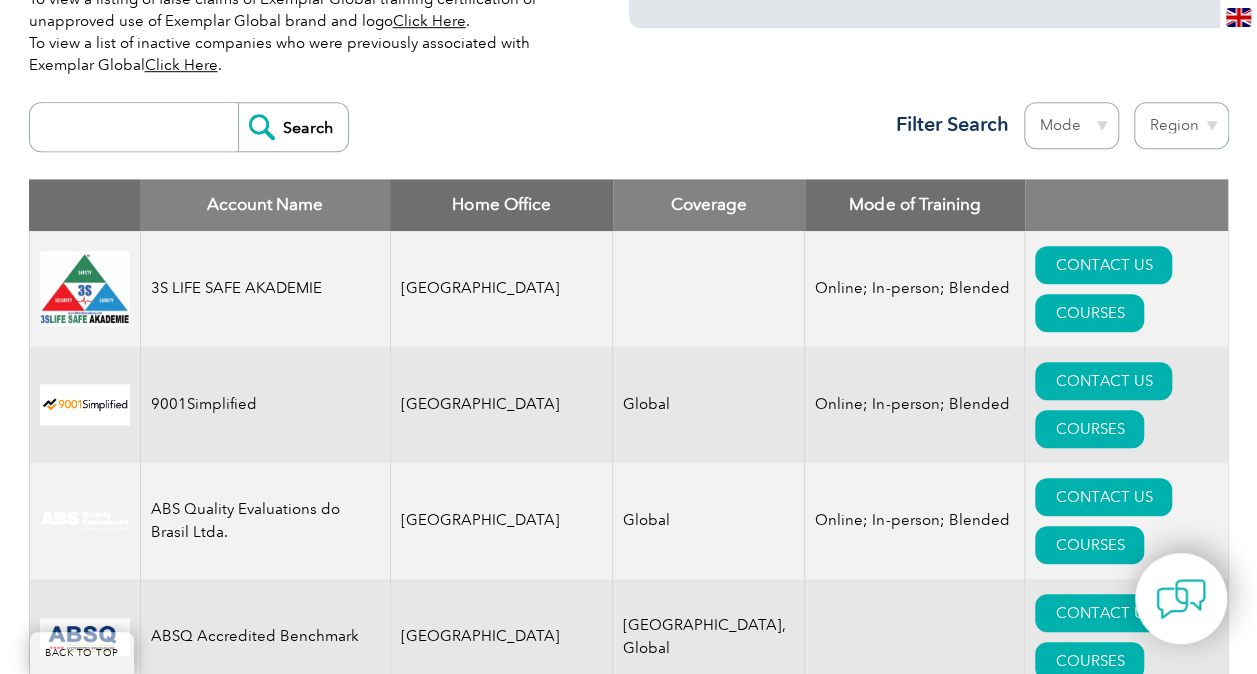 click on "Search
Region
[GEOGRAPHIC_DATA]
[GEOGRAPHIC_DATA]
[GEOGRAPHIC_DATA]
[GEOGRAPHIC_DATA]
[GEOGRAPHIC_DATA]
[GEOGRAPHIC_DATA]
[GEOGRAPHIC_DATA]
[GEOGRAPHIC_DATA]
[GEOGRAPHIC_DATA]
[GEOGRAPHIC_DATA]
[GEOGRAPHIC_DATA]
[GEOGRAPHIC_DATA]
[GEOGRAPHIC_DATA]
[GEOGRAPHIC_DATA], Republic of
[GEOGRAPHIC_DATA]
[GEOGRAPHIC_DATA]
[GEOGRAPHIC_DATA]
[GEOGRAPHIC_DATA]
[GEOGRAPHIC_DATA]
[GEOGRAPHIC_DATA]
[GEOGRAPHIC_DATA]
[GEOGRAPHIC_DATA]
[GEOGRAPHIC_DATA]
[GEOGRAPHIC_DATA]
[GEOGRAPHIC_DATA]
[GEOGRAPHIC_DATA]
[GEOGRAPHIC_DATA]
[GEOGRAPHIC_DATA]
[GEOGRAPHIC_DATA]
[GEOGRAPHIC_DATA]
[GEOGRAPHIC_DATA]
[GEOGRAPHIC_DATA]
[GEOGRAPHIC_DATA]" at bounding box center [629, 135] 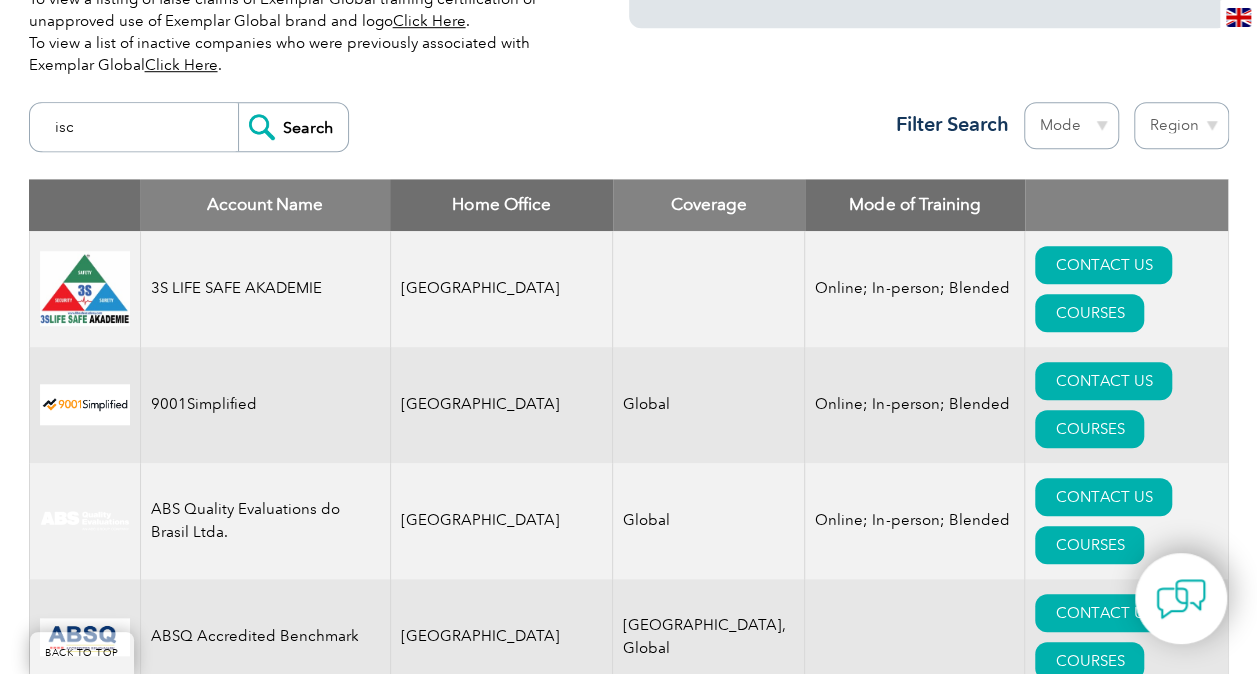 type on "isc" 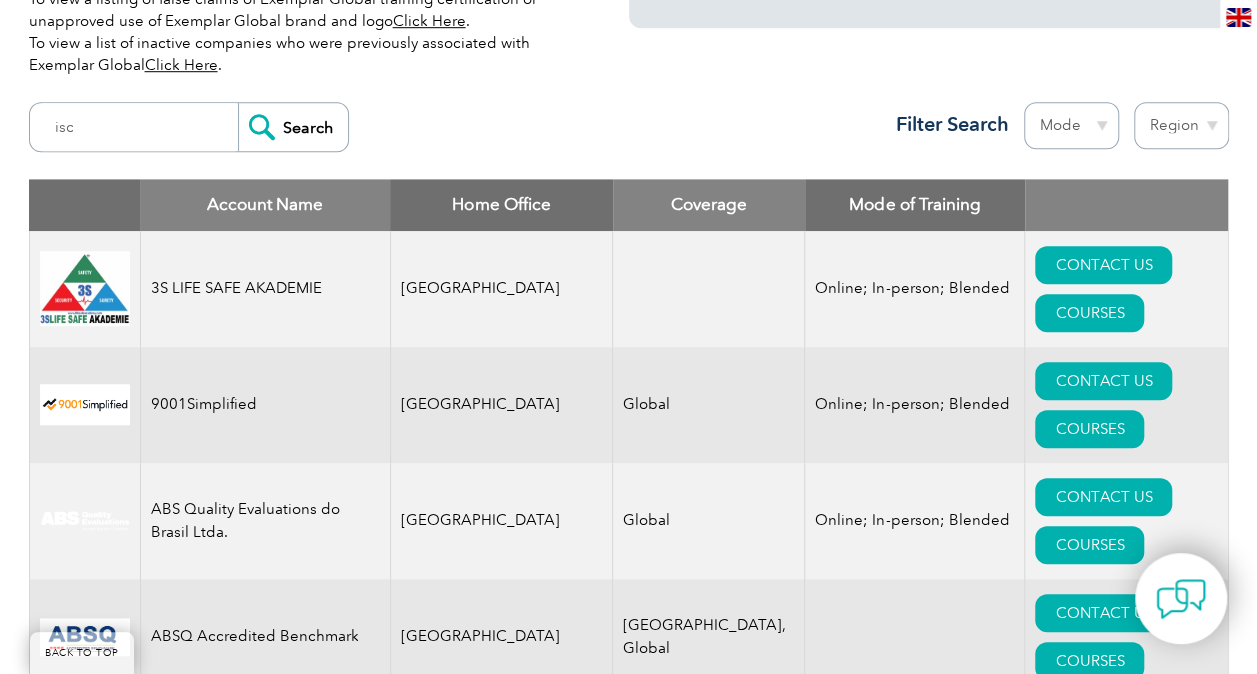 click on "Search" at bounding box center (293, 127) 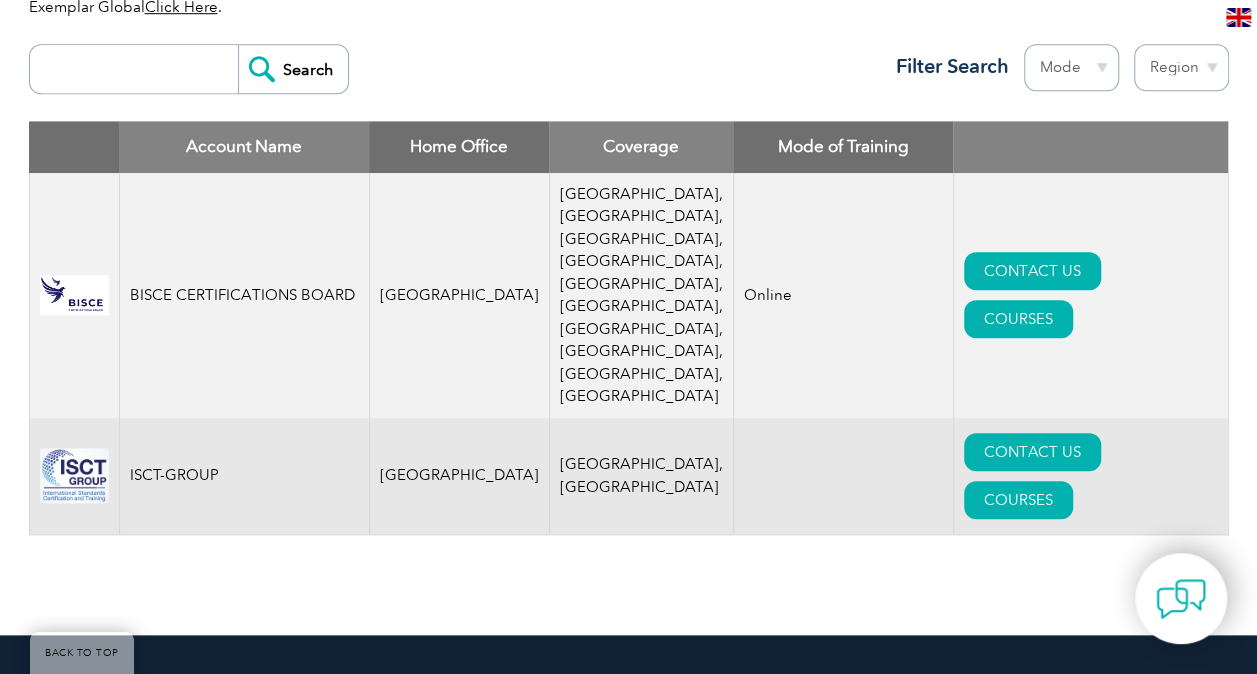 scroll, scrollTop: 800, scrollLeft: 0, axis: vertical 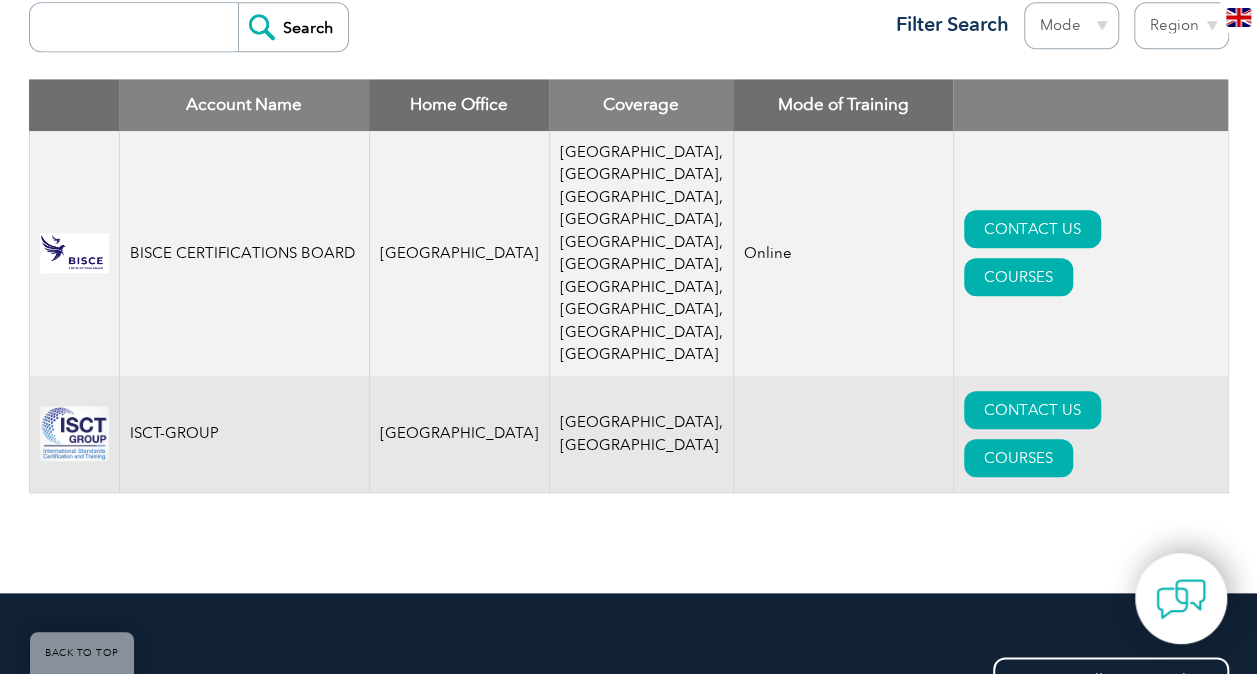 drag, startPoint x: 119, startPoint y: 18, endPoint x: 131, endPoint y: 26, distance: 14.422205 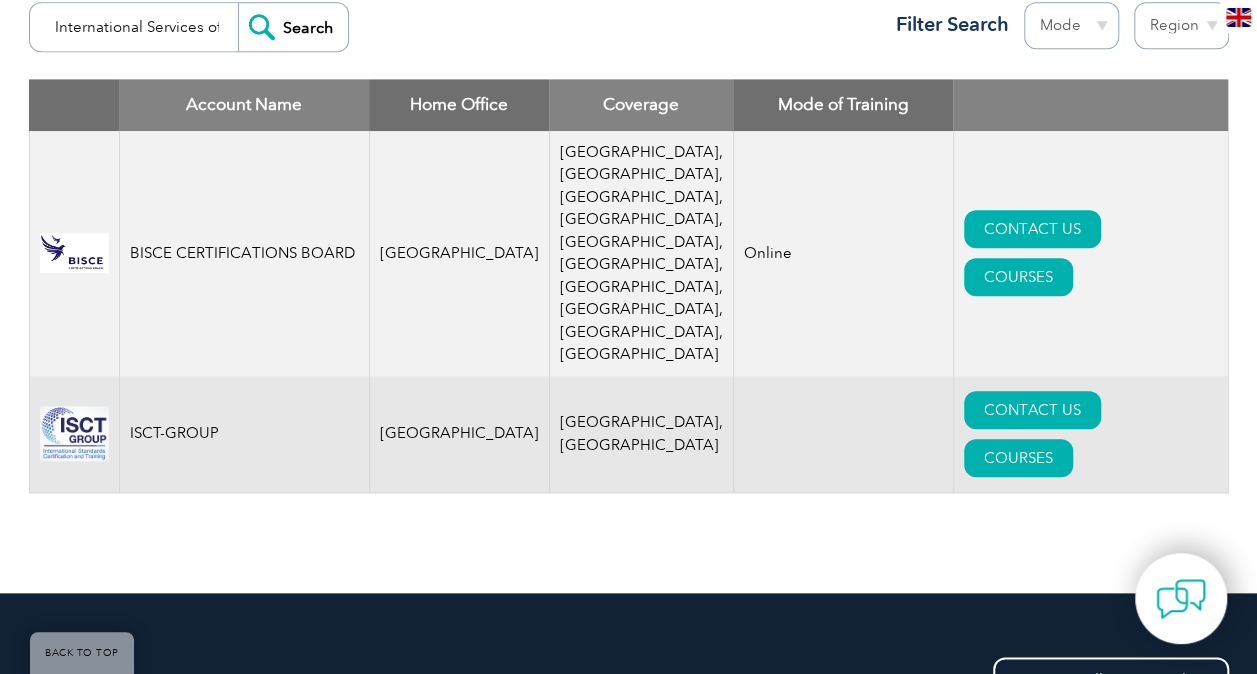 scroll, scrollTop: 0, scrollLeft: 100, axis: horizontal 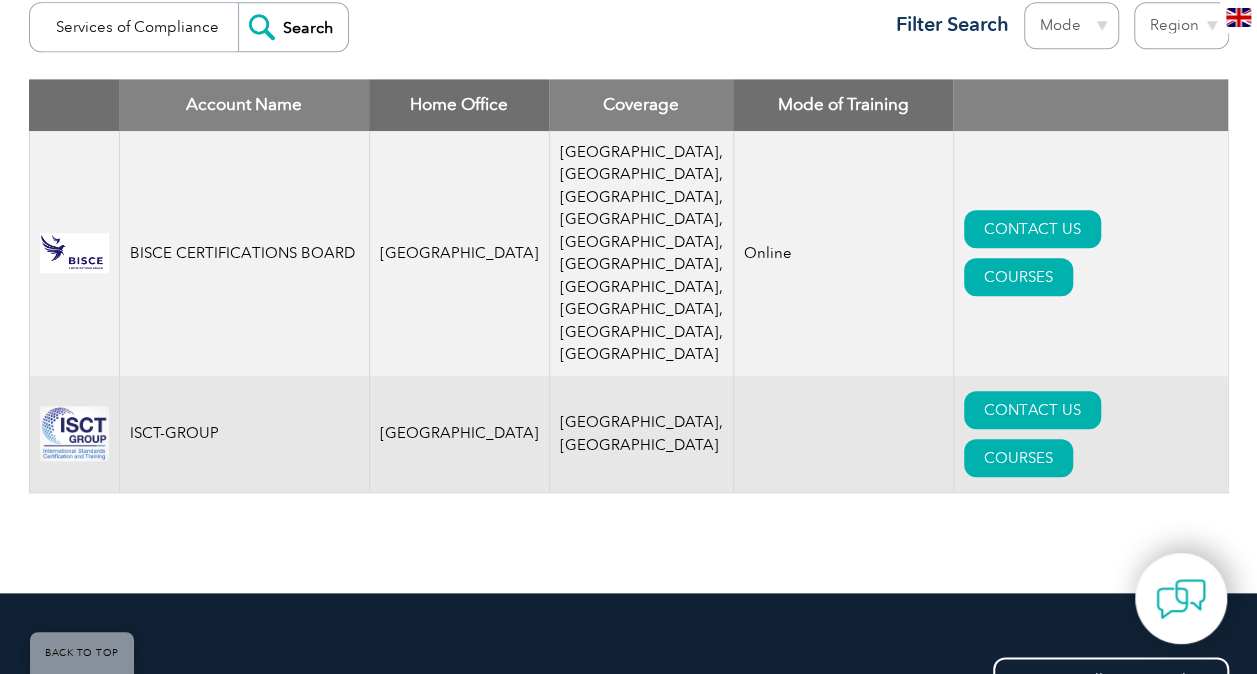 type on "International Services of Compliance" 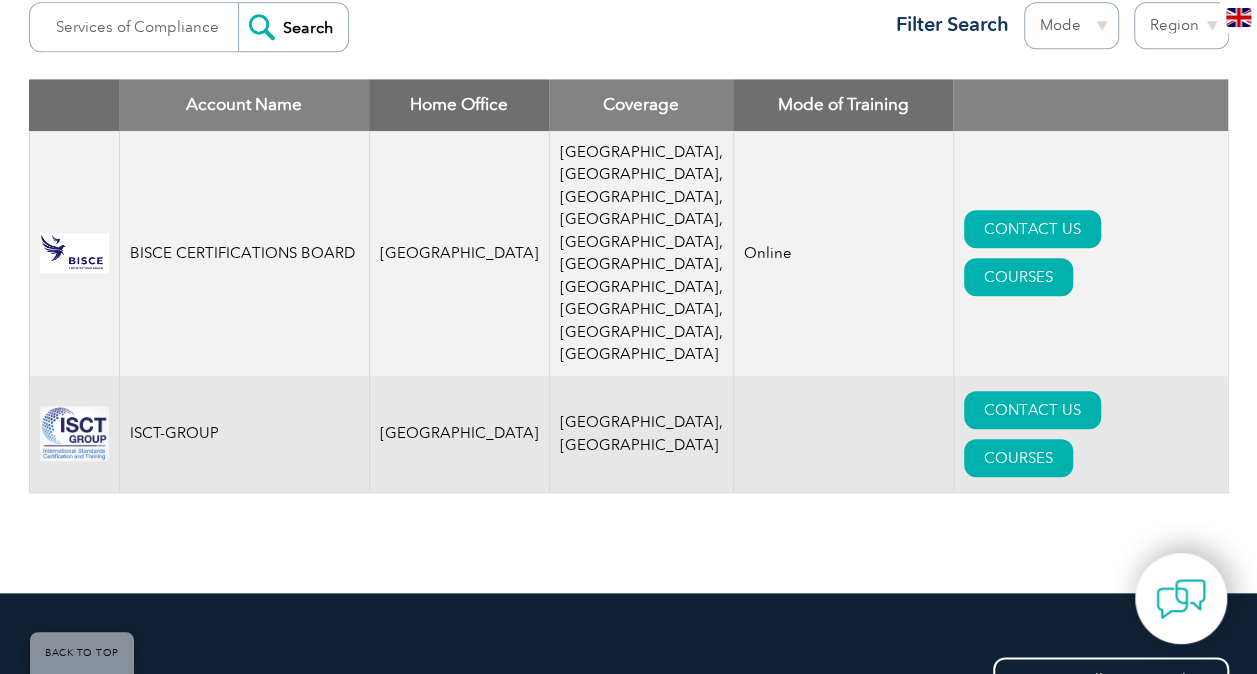 scroll, scrollTop: 0, scrollLeft: 0, axis: both 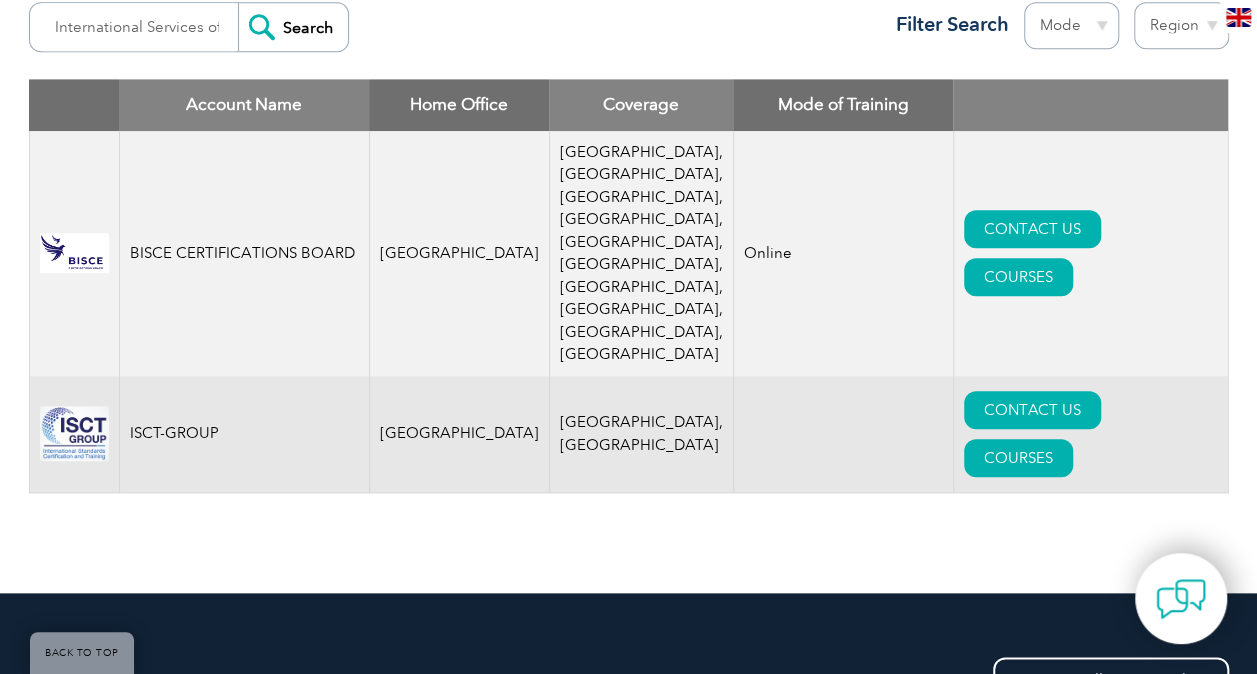 click on "Search" at bounding box center [293, 27] 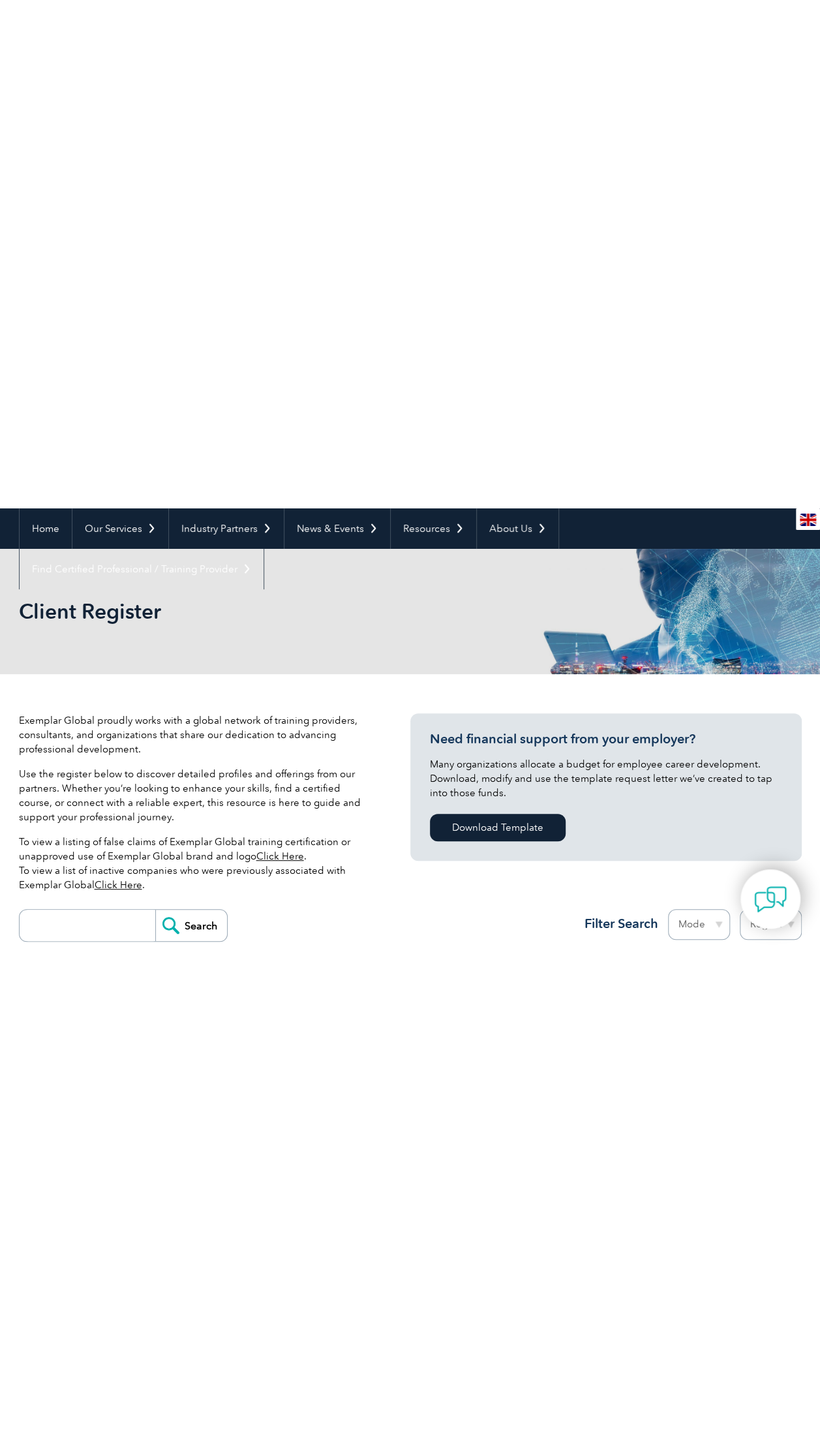 scroll, scrollTop: 65, scrollLeft: 0, axis: vertical 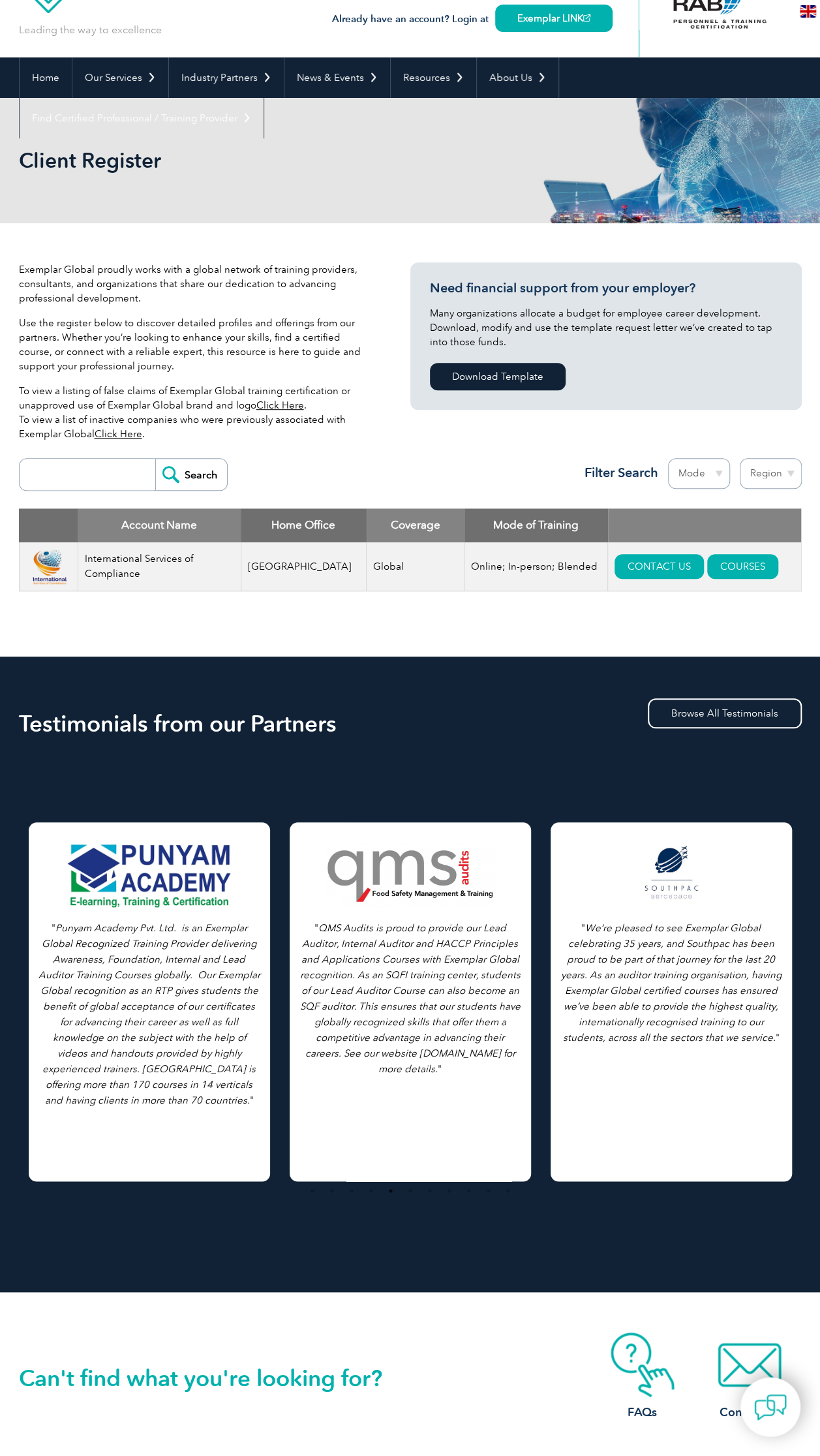 click on "Exemplar Global proudly works with a global network of training providers, consultants, and organizations that share our dedication to advancing professional development.
Use the register below to discover detailed profiles and offerings from our partners. Whether you’re looking to enhance your skills, find a certified course, or connect with a reliable expert, this resource is here to guide and support your professional journey.
To view a listing of false claims of Exemplar Global training certification or unapproved use of Exemplar Global brand and logo  Click Here .
To view a list of inactive companies who were previously associated with Exemplar Global  Click Here .
Need financial support from your employer?
Many organizations allocate a budget for employee career development. Download, modify and use the template request letter we’ve created to tap into those funds.
Download Template" at bounding box center (410, 440) 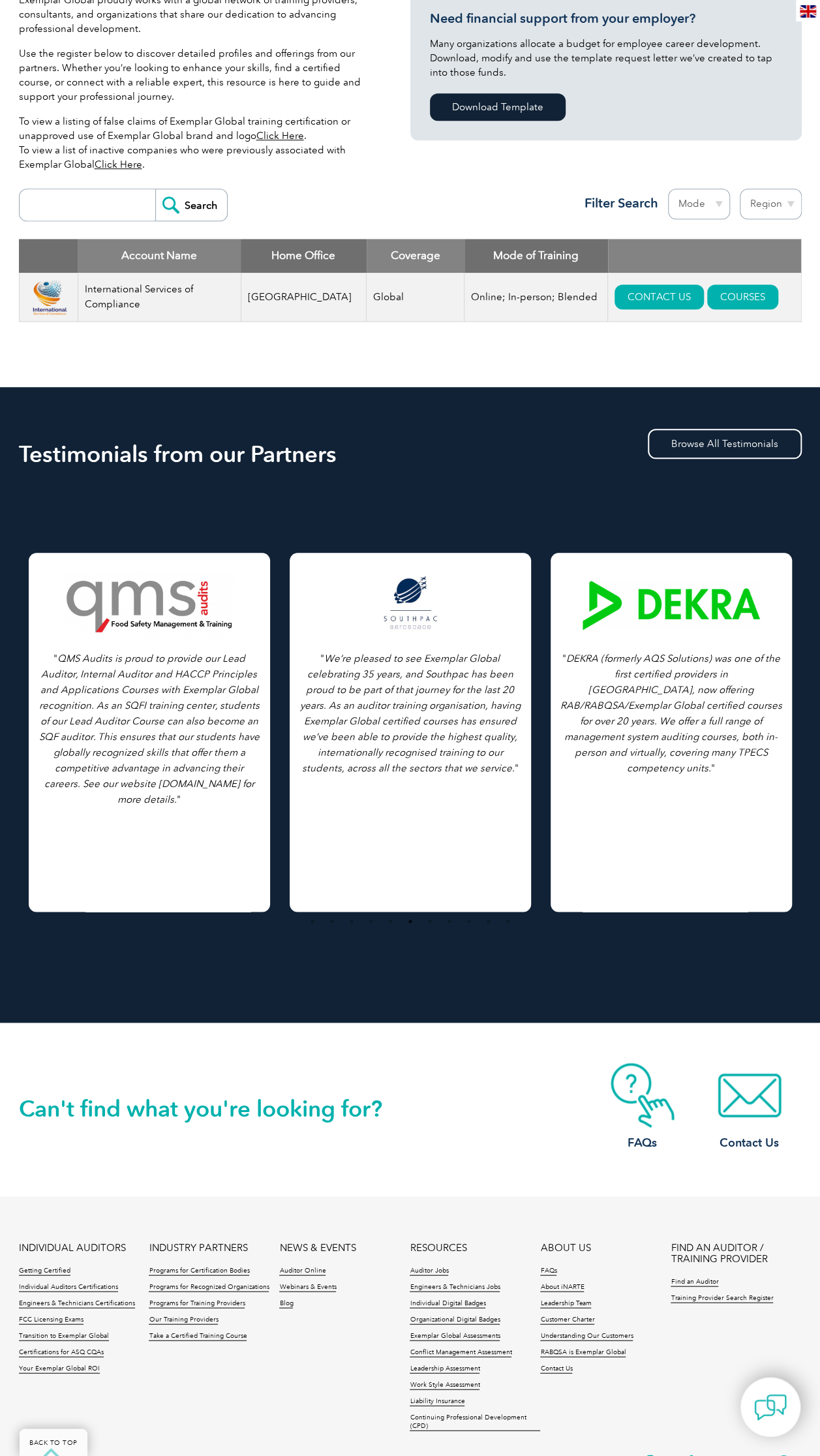scroll, scrollTop: 326, scrollLeft: 0, axis: vertical 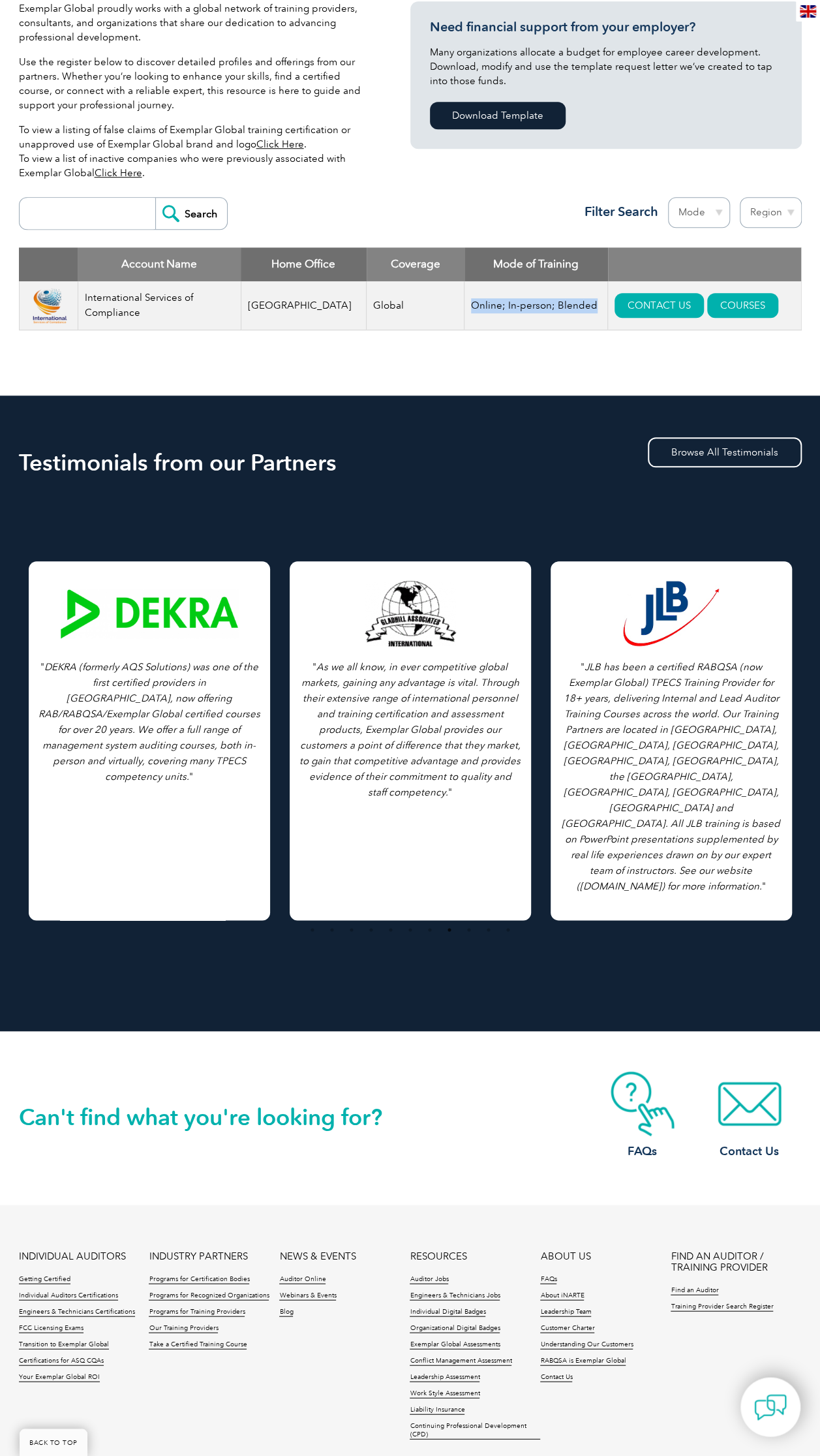 drag, startPoint x: 564, startPoint y: 306, endPoint x: 444, endPoint y: 307, distance: 120.00417 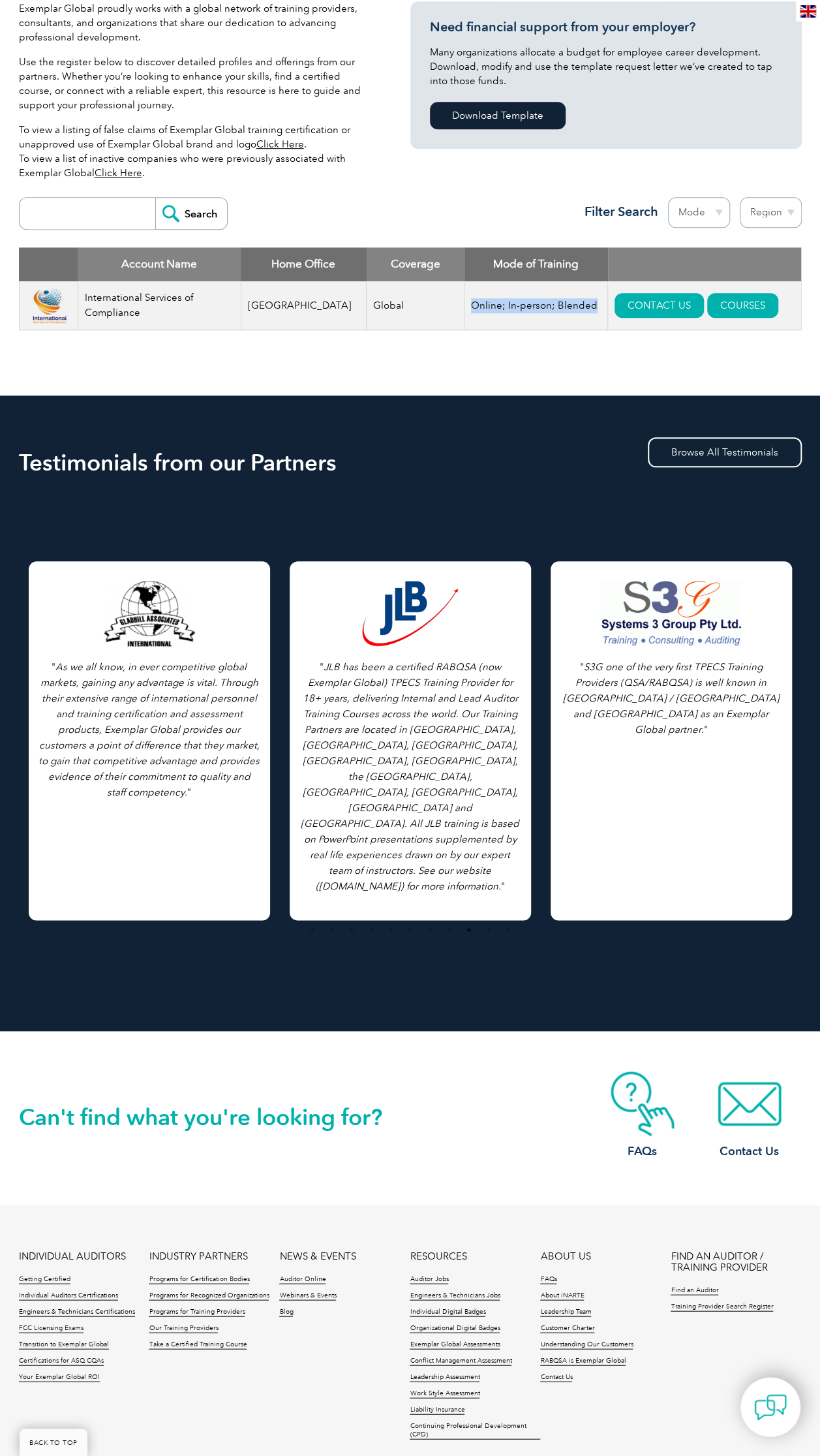 copy on "Online; In-person; Blended" 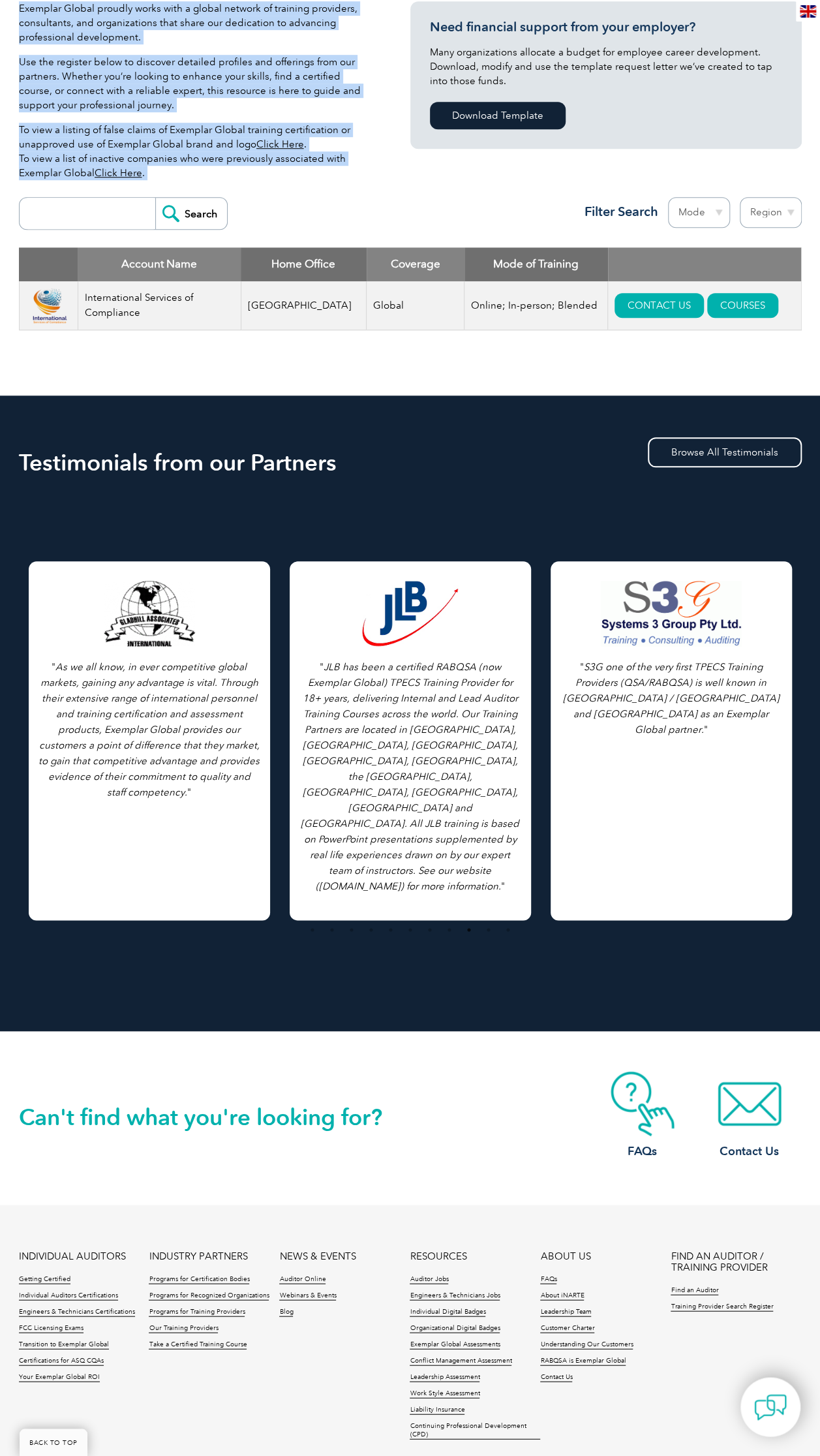 click on "Exemplar Global proudly works with a global network of training providers, consultants, and organizations that share our dedication to advancing professional development.
Use the register below to discover detailed profiles and offerings from our partners. Whether you’re looking to enhance your skills, find a certified course, or connect with a reliable expert, this resource is here to guide and support your professional journey.
To view a listing of false claims of Exemplar Global training certification or unapproved use of Exemplar Global brand and logo  Click Here .
To view a list of inactive companies who were previously associated with Exemplar Global  Click Here .
Need financial support from your employer?
Many organizations allocate a budget for employee career development. Download, modify and use the template request letter we’ve created to tap into those funds.
Download Template" at bounding box center [410, 179] 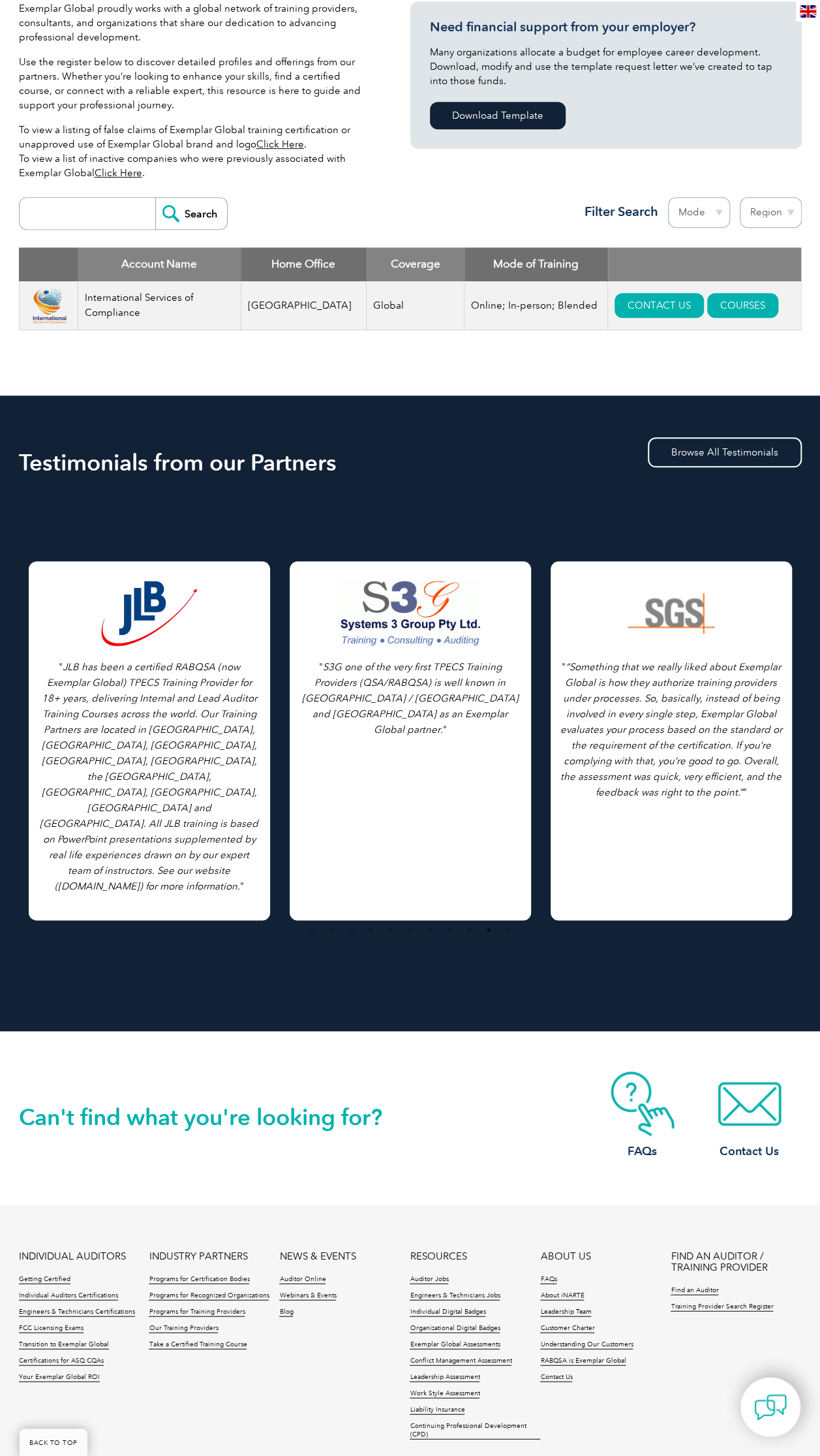 drag, startPoint x: 483, startPoint y: 162, endPoint x: 488, endPoint y: 218, distance: 56.22277 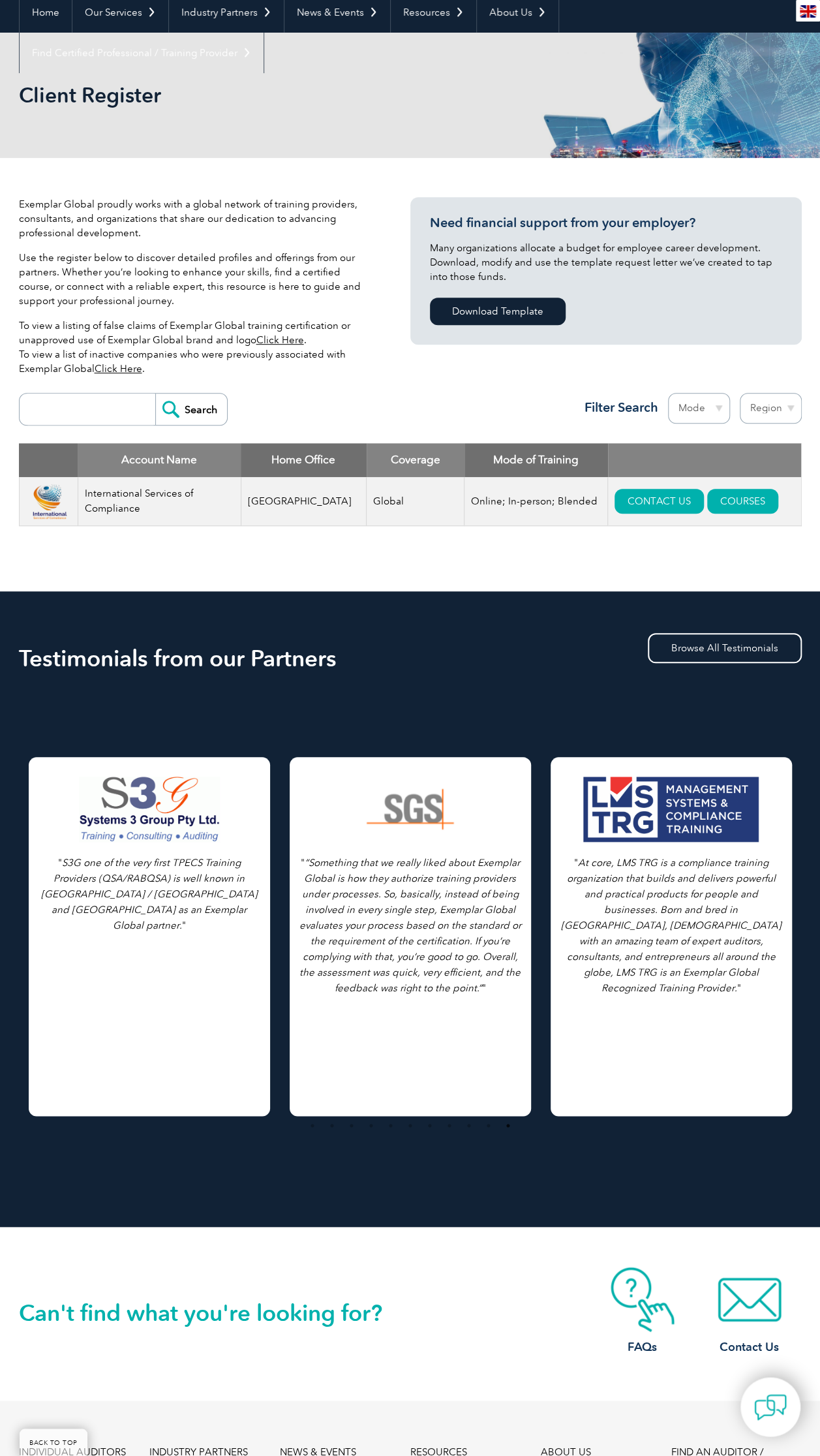 scroll, scrollTop: 261, scrollLeft: 0, axis: vertical 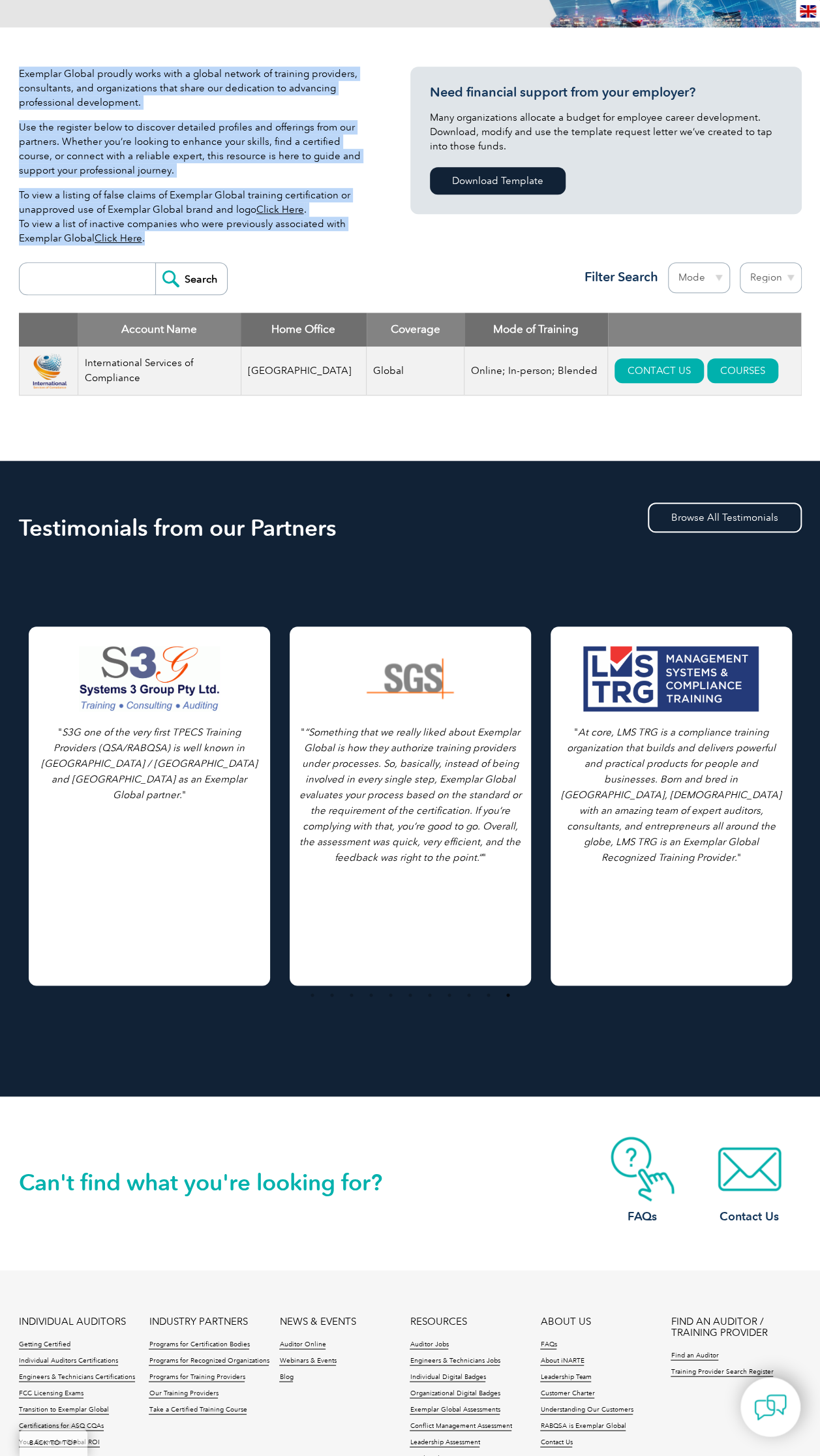 drag, startPoint x: 118, startPoint y: 196, endPoint x: 26, endPoint y: 63, distance: 161.71889 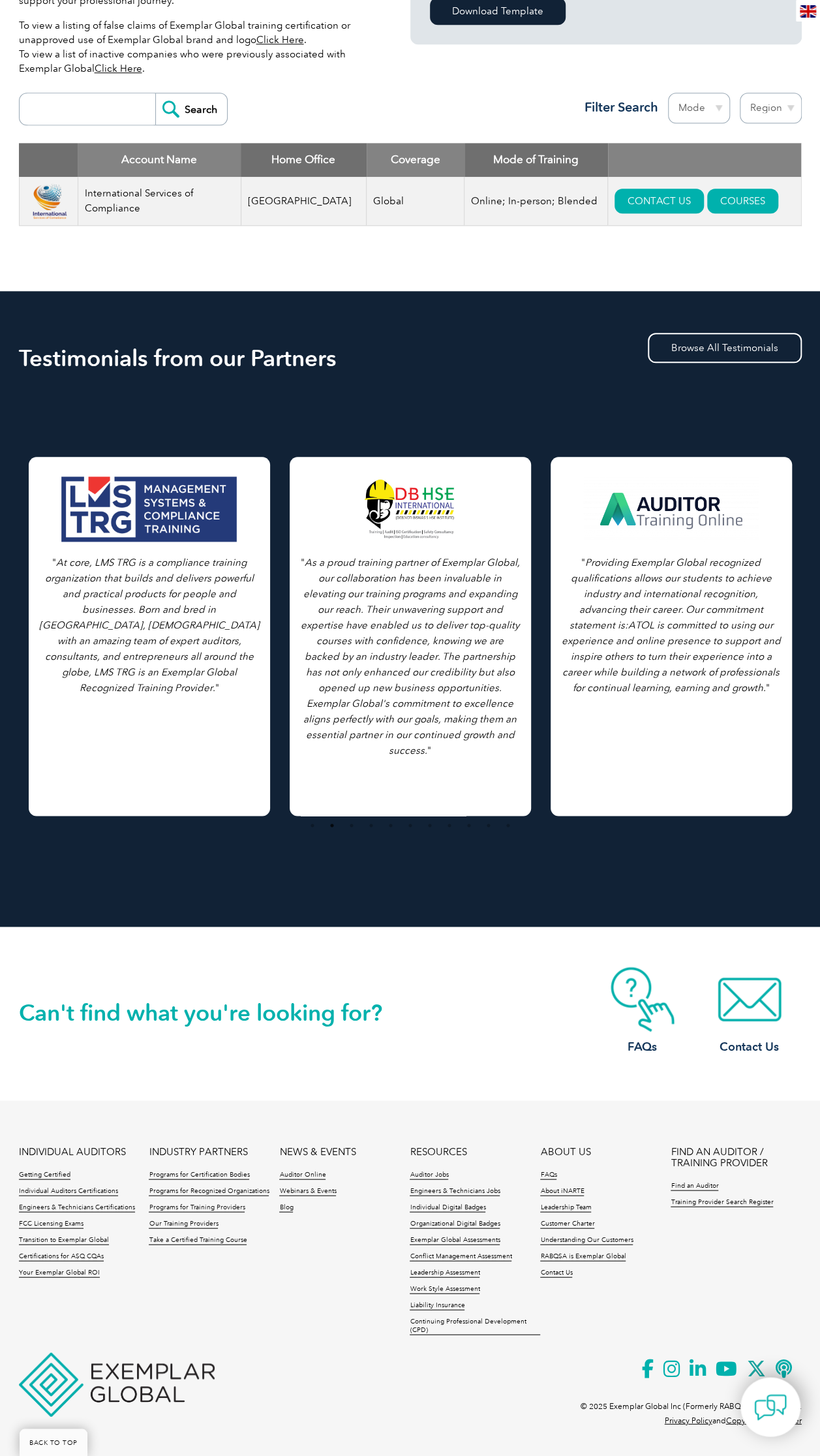 click on "Testimonials from our Partners
Browse All Testimonials
" As we all know, in ever competitive global markets, gaining any advantage is vital. Through their extensive range of international personnel and training certification and assessment products, Exemplar Global provides our customers a point of difference that they market, to gain that competitive advantage and provides evidence of their commitment to quality and staff competency. "
" "
"" at bounding box center [410, 609] 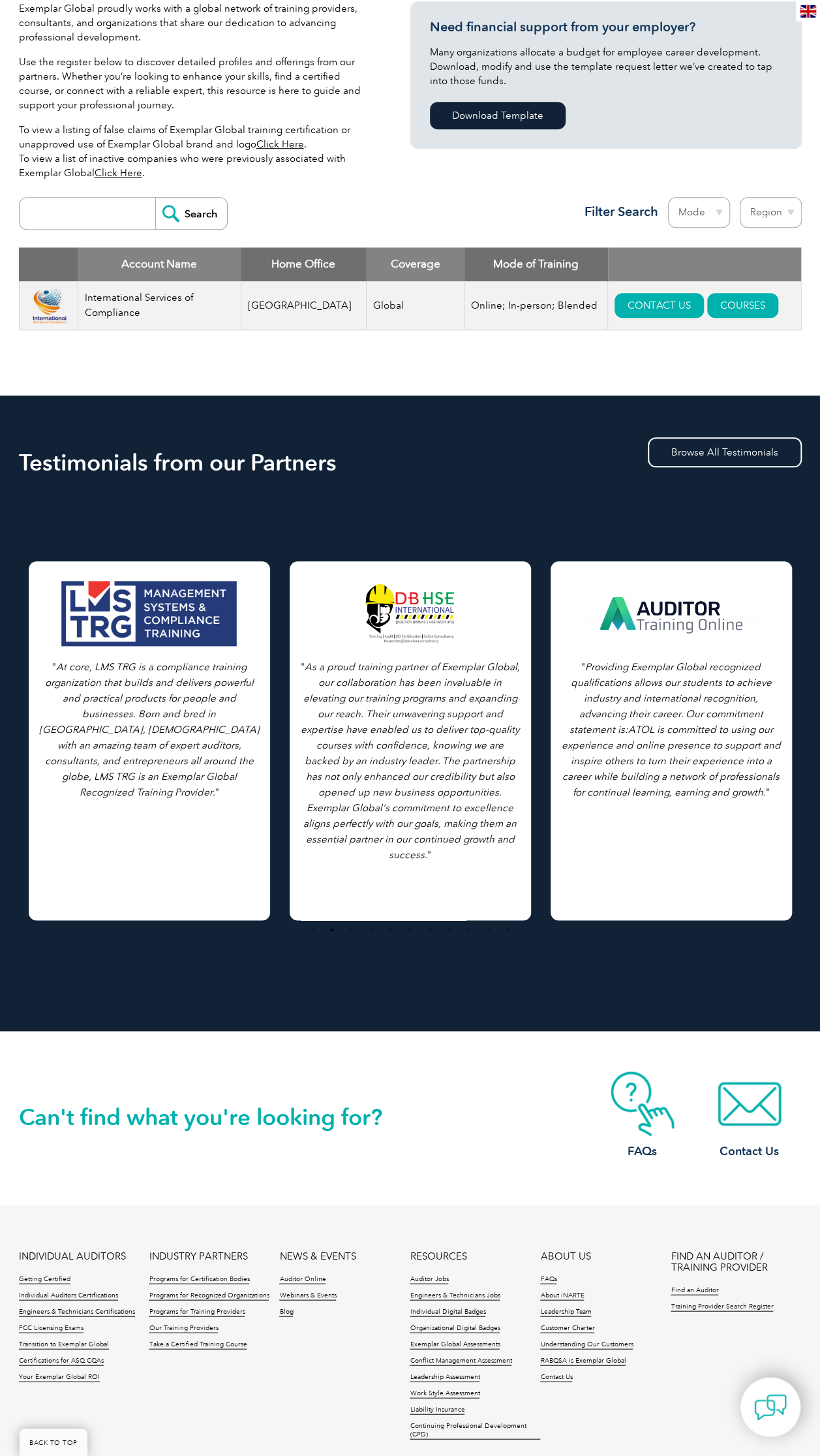 scroll, scrollTop: 326, scrollLeft: 0, axis: vertical 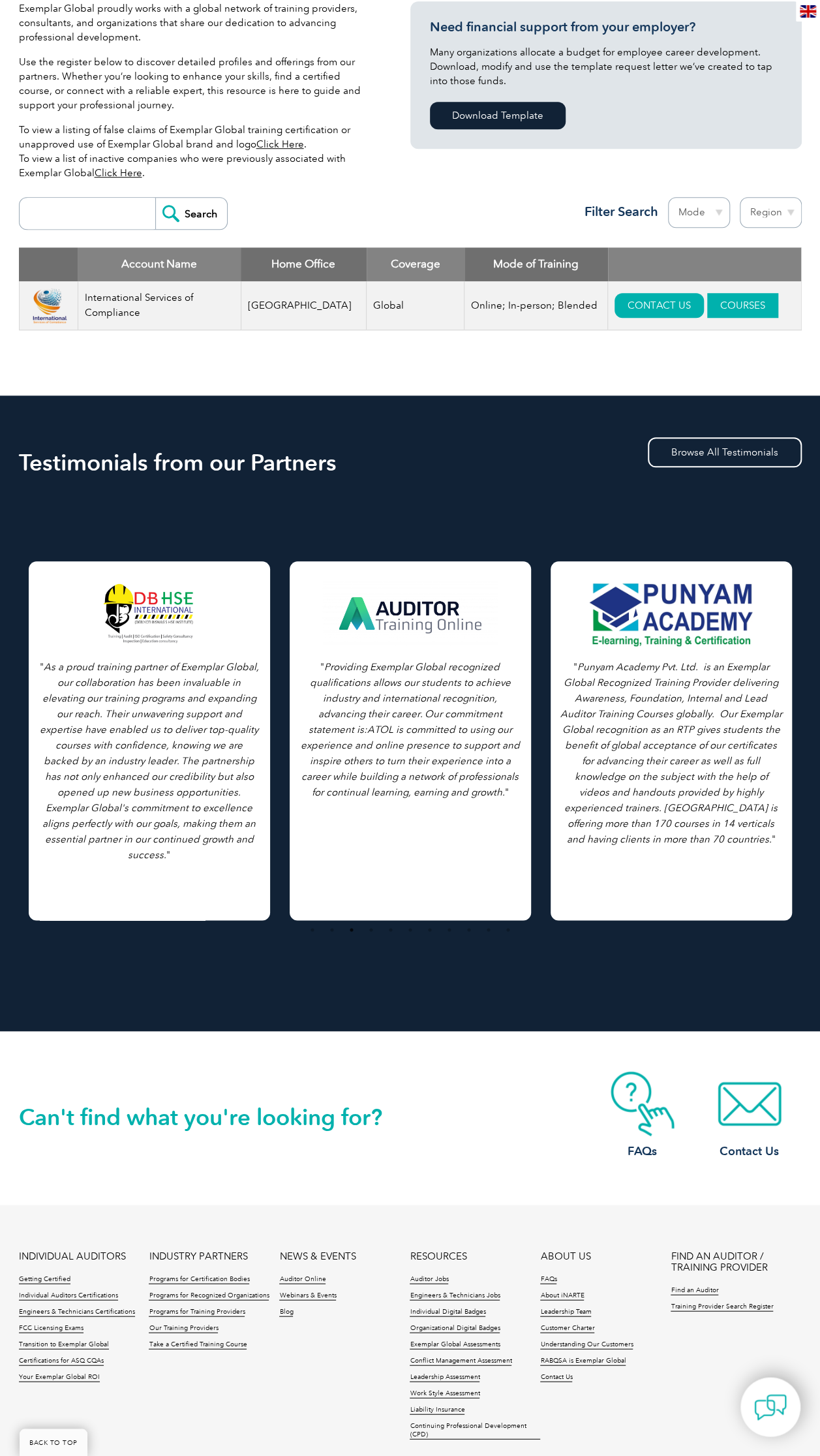 click on "COURSES" at bounding box center (742, 305) 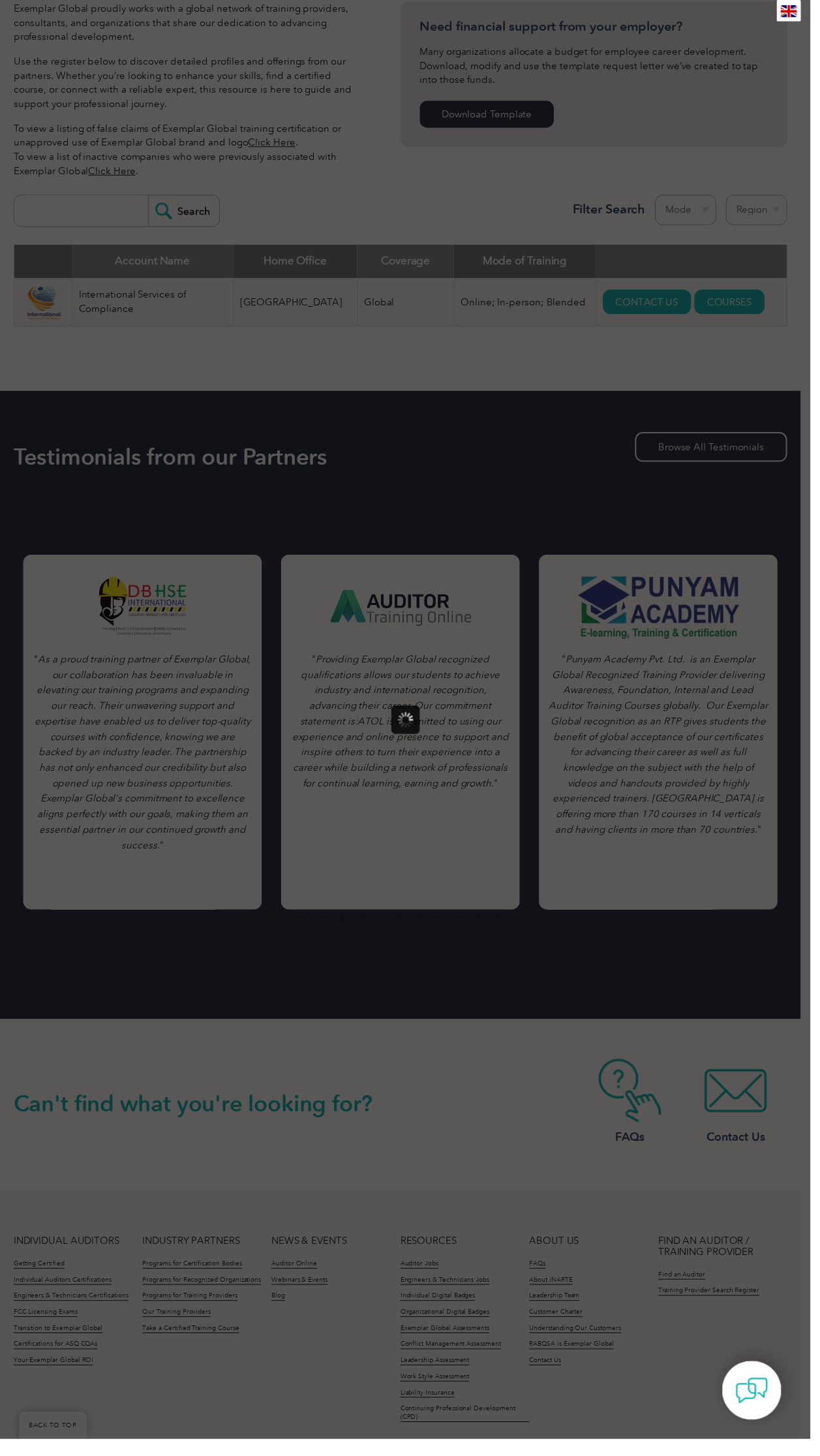 scroll, scrollTop: 0, scrollLeft: 0, axis: both 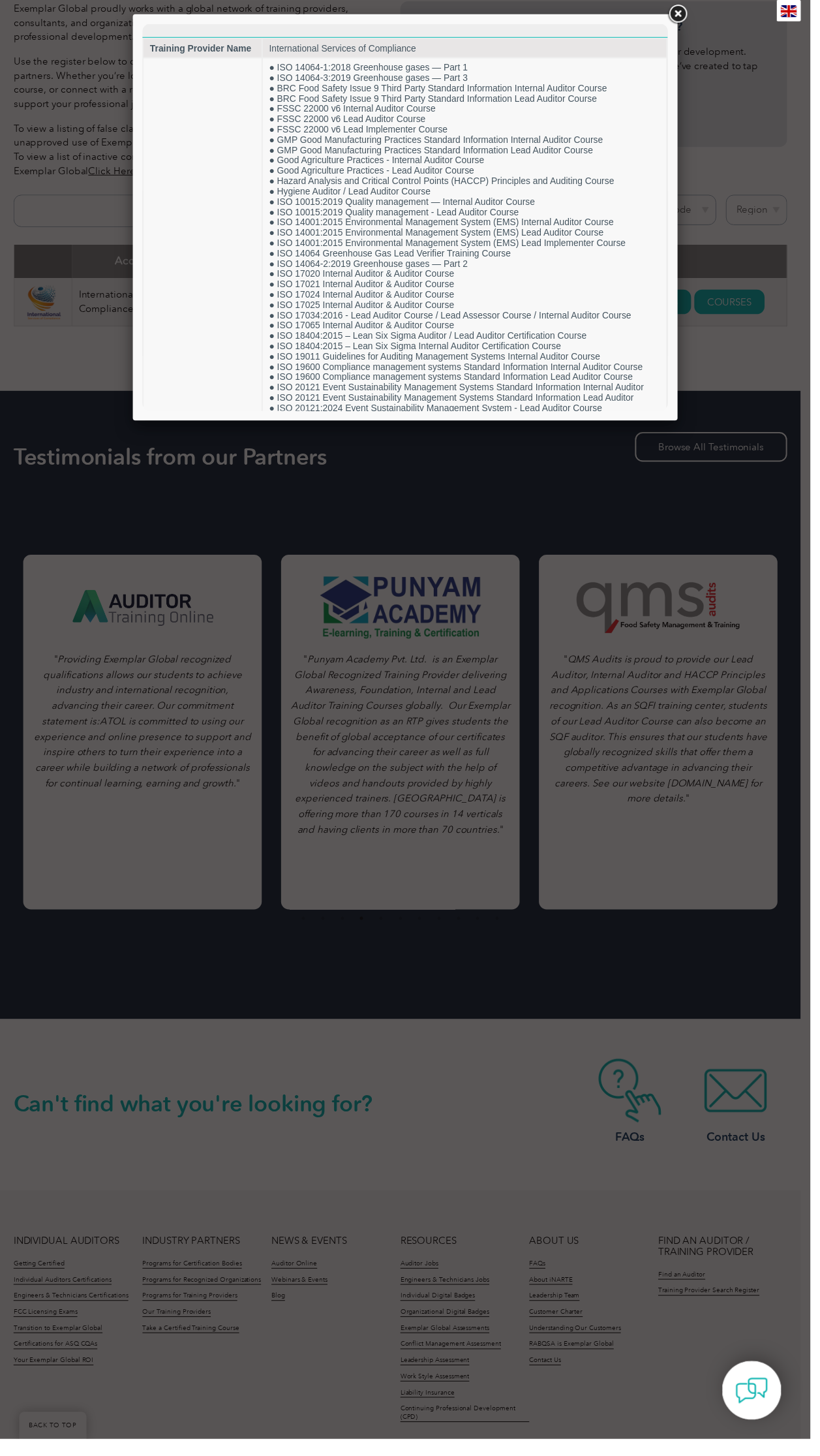 click at bounding box center (410, 728) 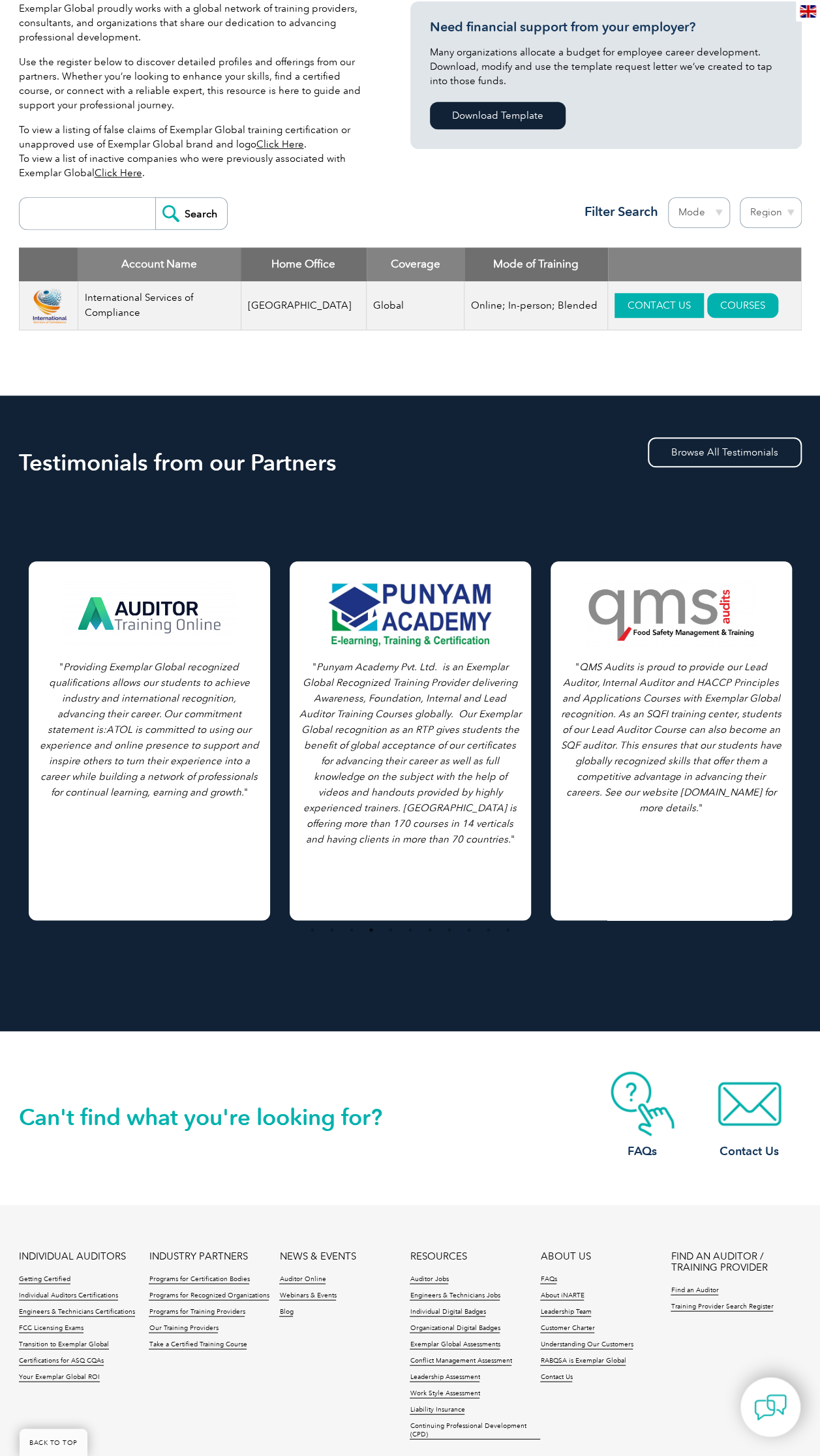 click on "CONTACT US" at bounding box center [659, 305] 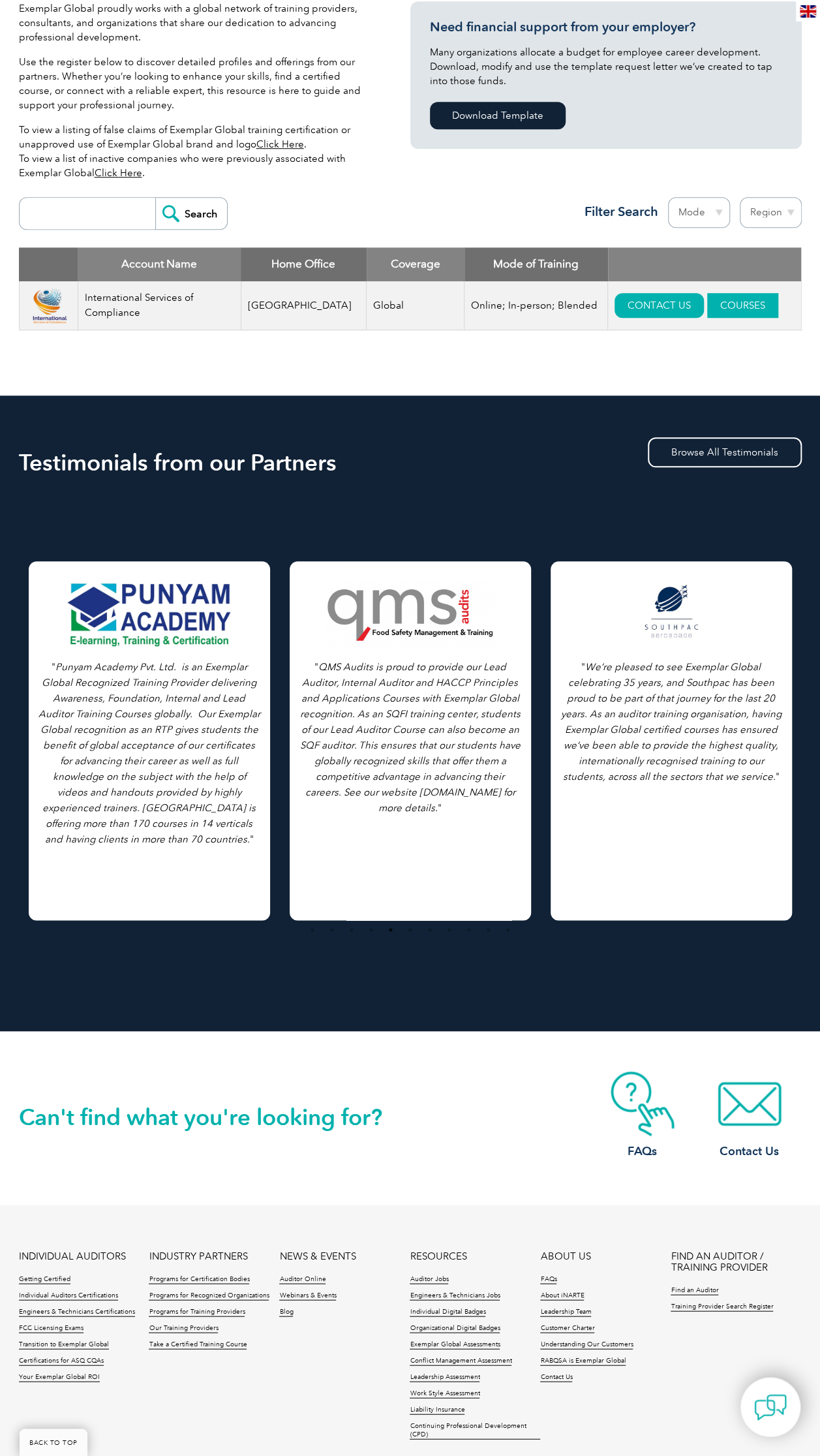 click on "COURSES" at bounding box center [742, 305] 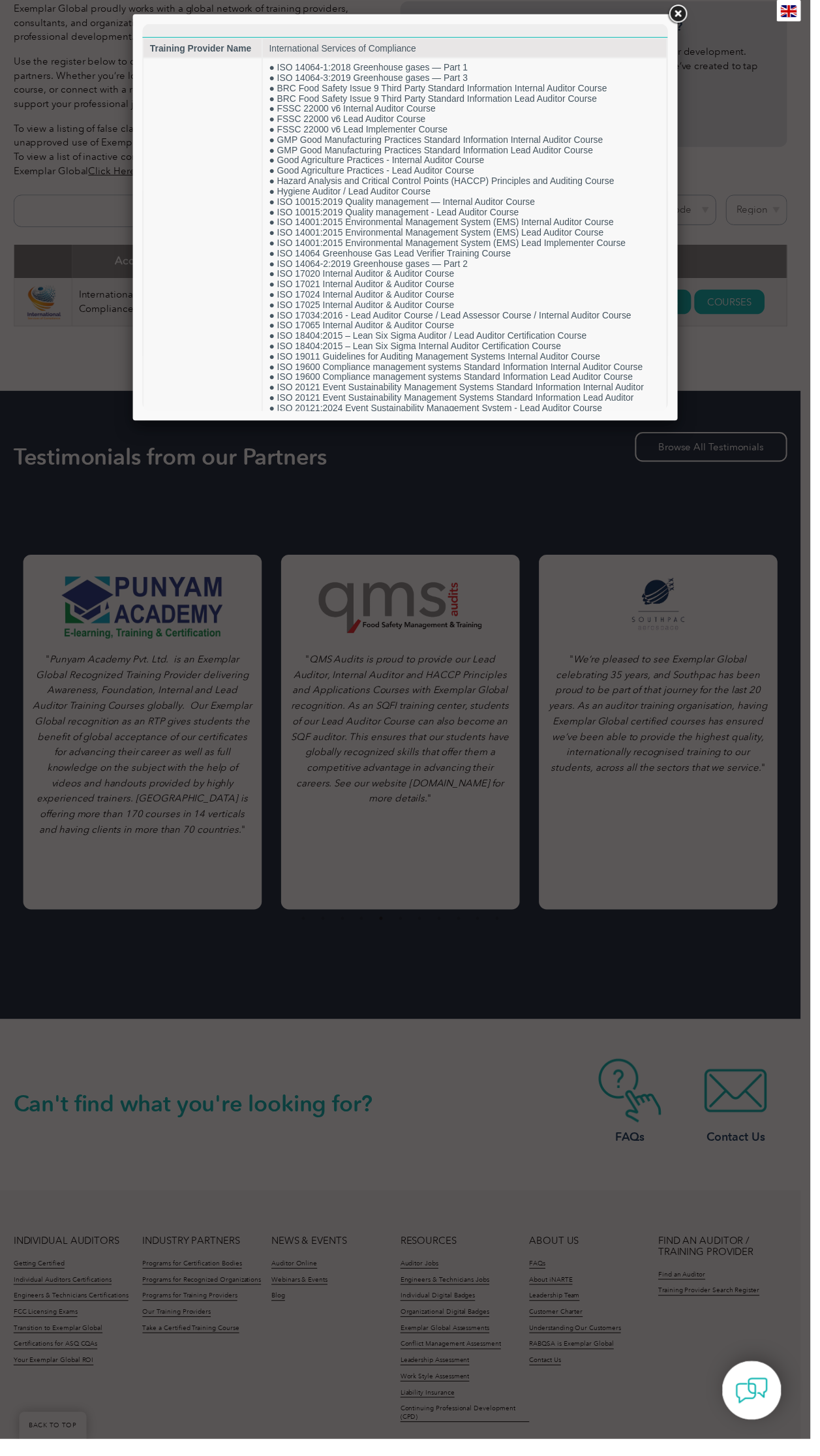 scroll, scrollTop: 0, scrollLeft: 0, axis: both 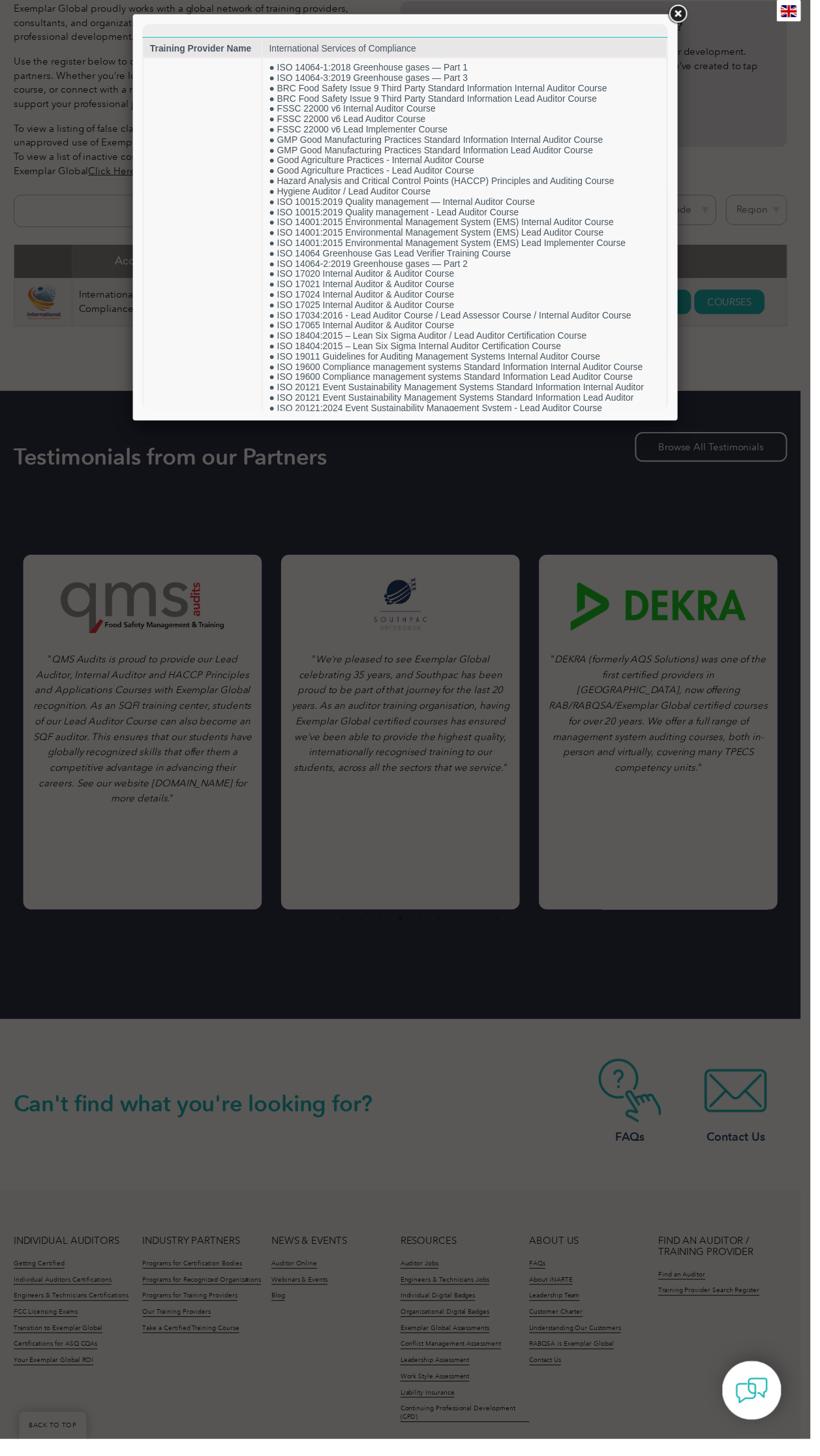 click at bounding box center (686, 14) 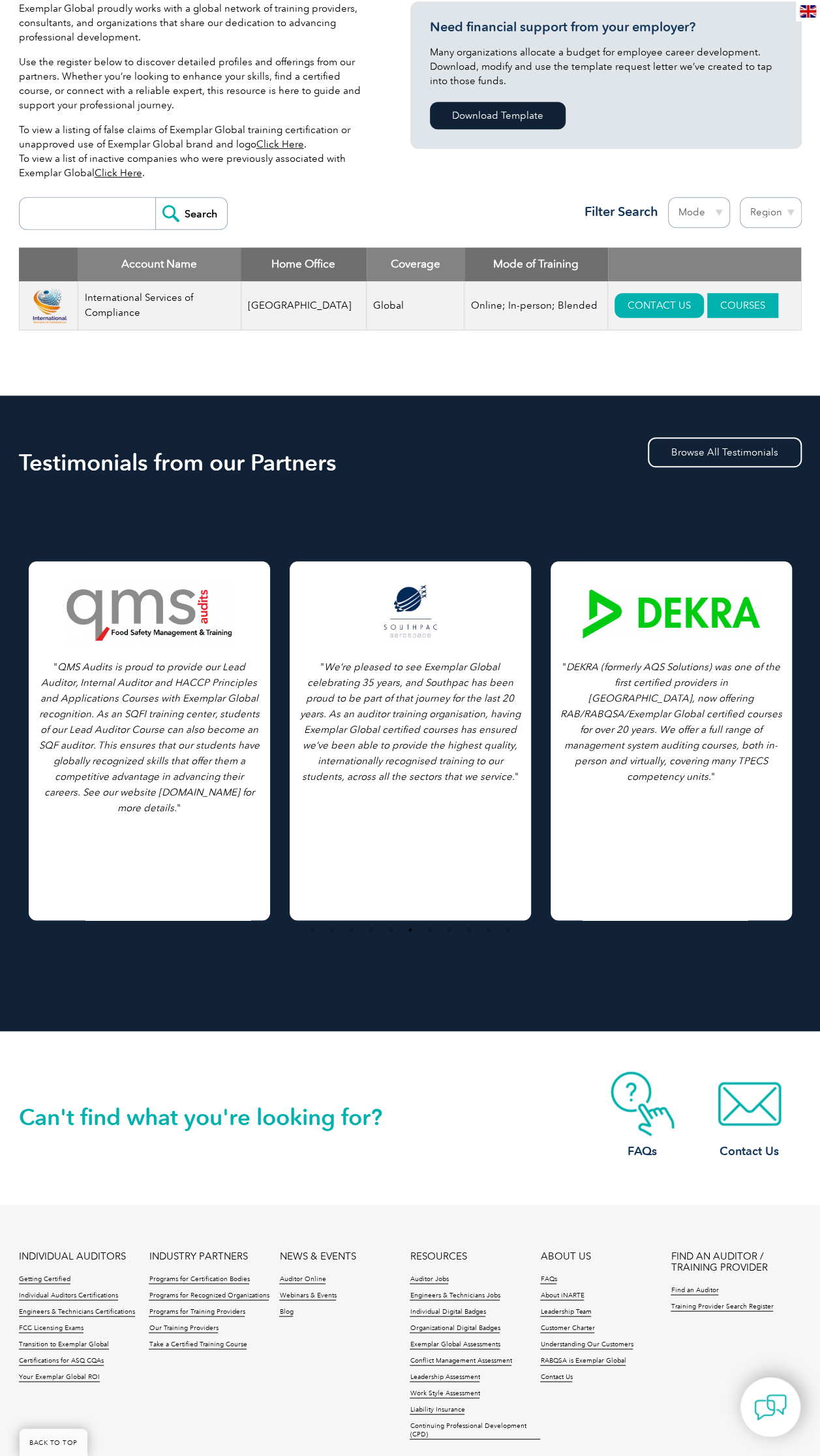 click on "COURSES" at bounding box center (742, 305) 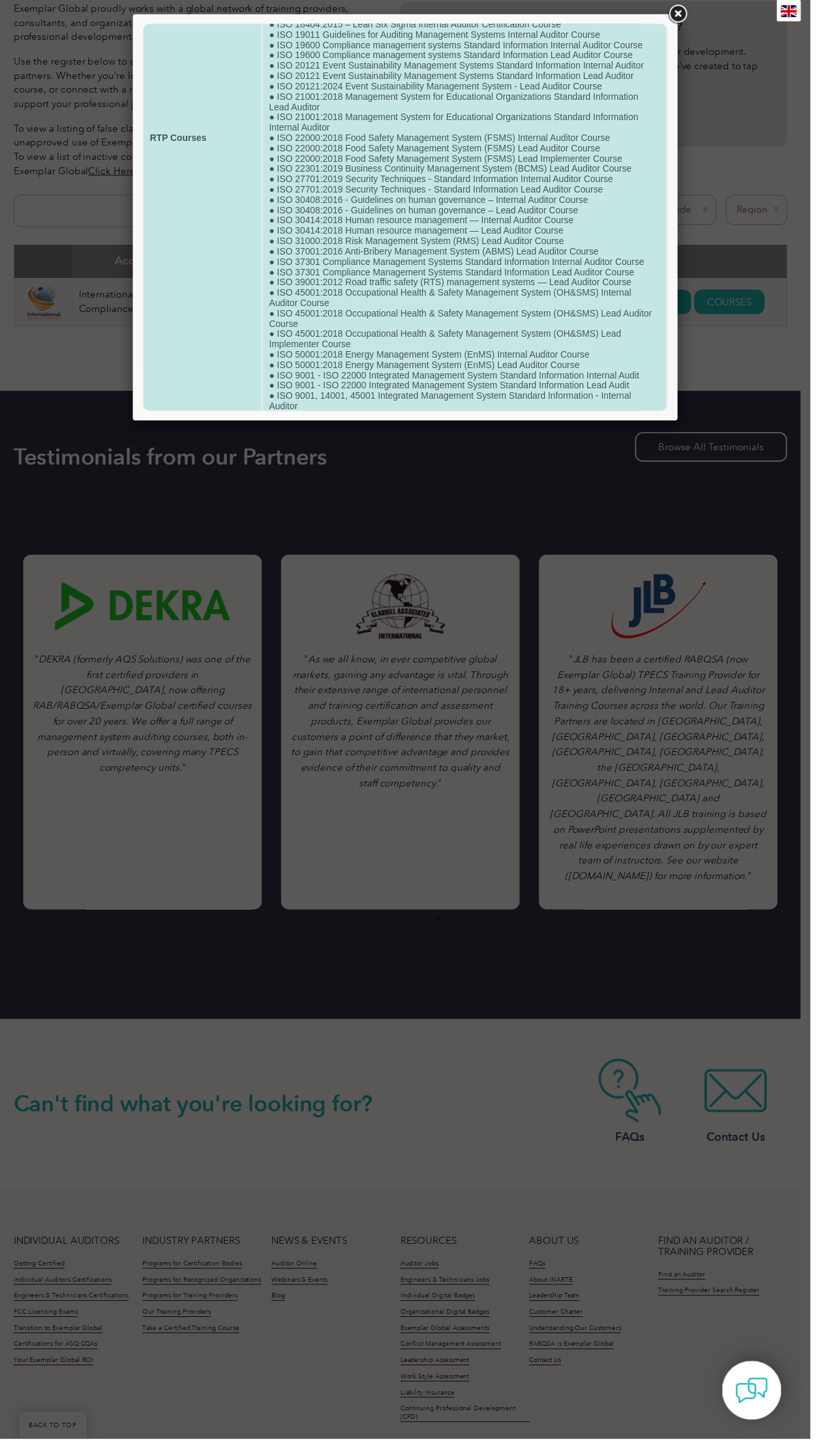 scroll, scrollTop: 326, scrollLeft: 0, axis: vertical 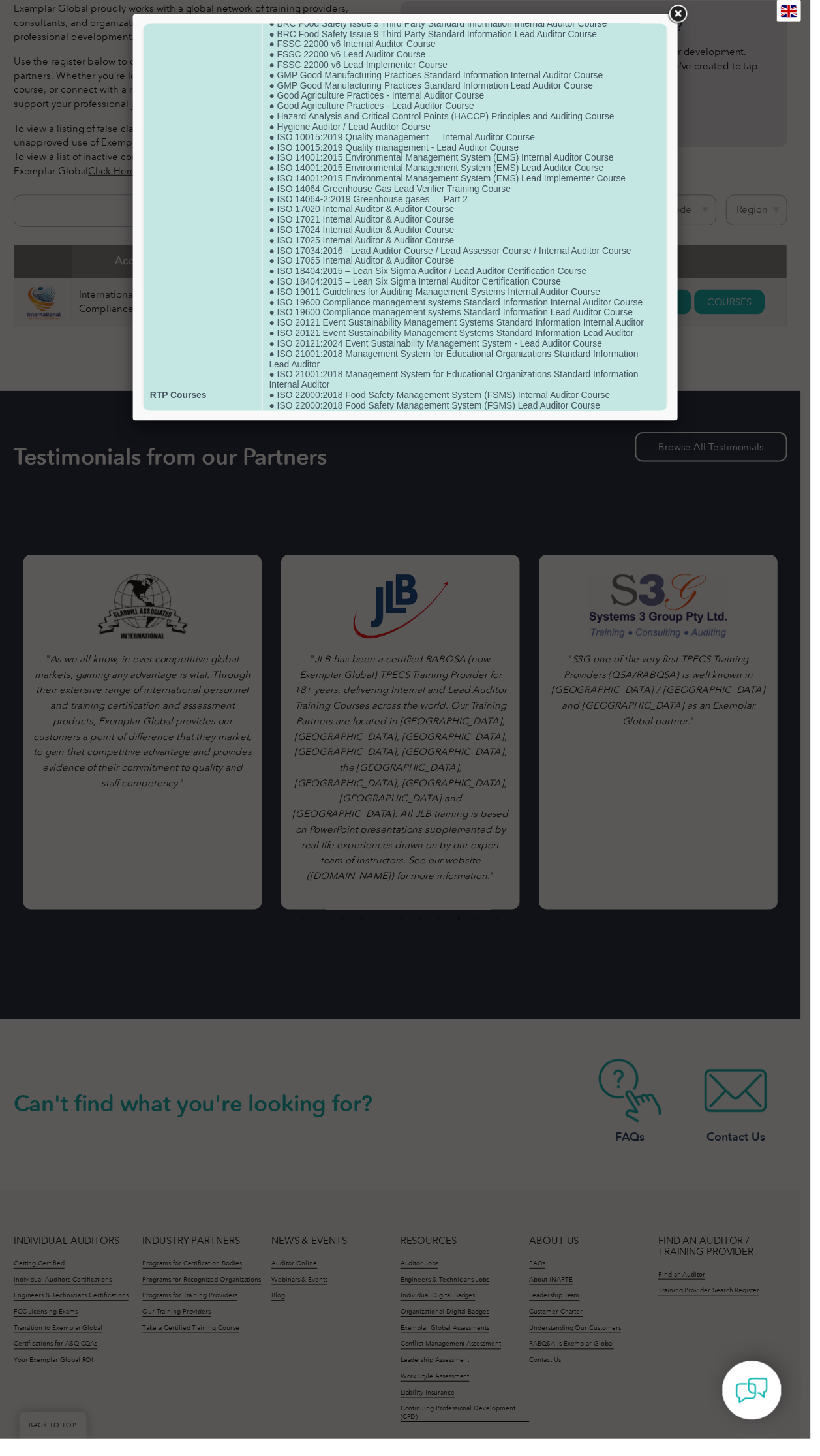 click on "●  ISO 14064-1:2018 Greenhouse gases — Part 1 ●  ISO 14064-3:2019 Greenhouse gases — Part 3 ● BRC Food Safety Issue 9 Third Party Standard Information Internal Auditor Course ● BRC Food Safety Issue 9 Third Party Standard Information Lead Auditor Course ● FSSC 22000 v6 Internal Auditor Course ● FSSC 22000 v6 Lead Auditor Course ● FSSC 22000 v6 Lead Implementer Course ● GMP Good Manufacturing Practices Standard Information Internal Auditor Course ● GMP Good Manufacturing Practices Standard Information Lead Auditor Course ● Good Agriculture Practices - Internal Auditor Course ● Good Agriculture Practices - Lead Auditor Course ● Hazard Analysis and Critical Control Points (HACCP) Principles and Auditing Course ● Hygiene Auditor / Lead Auditor Course ● ISO 10015:2019 Quality management — Internal Auditor Course ● ISO 10015:2019 Quality management - Lead Auditor Course ● ISO 14001:2015 Environmental Management System (EMS) Internal Auditor Course" at bounding box center (468, 399) 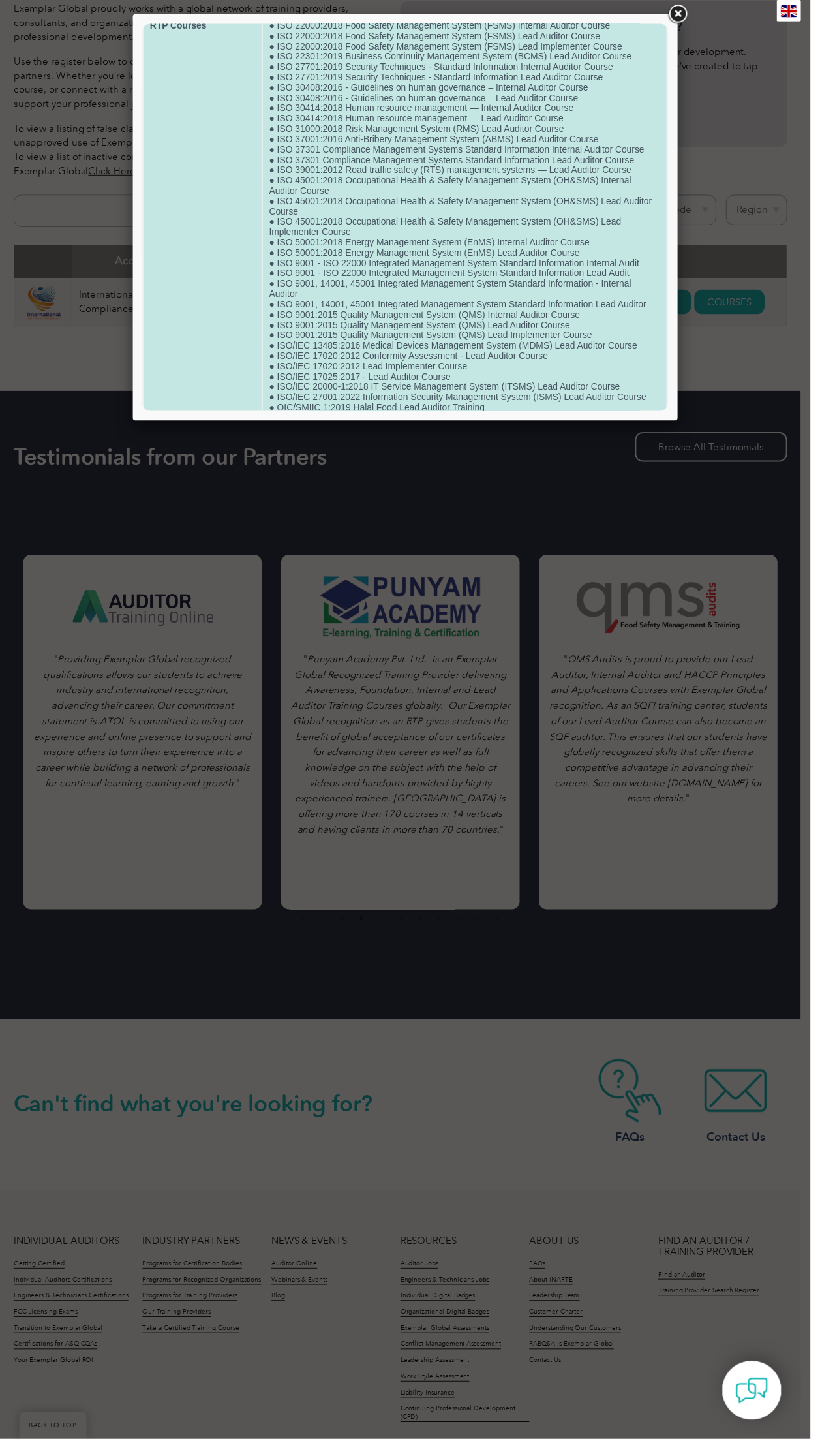 scroll, scrollTop: 486, scrollLeft: 0, axis: vertical 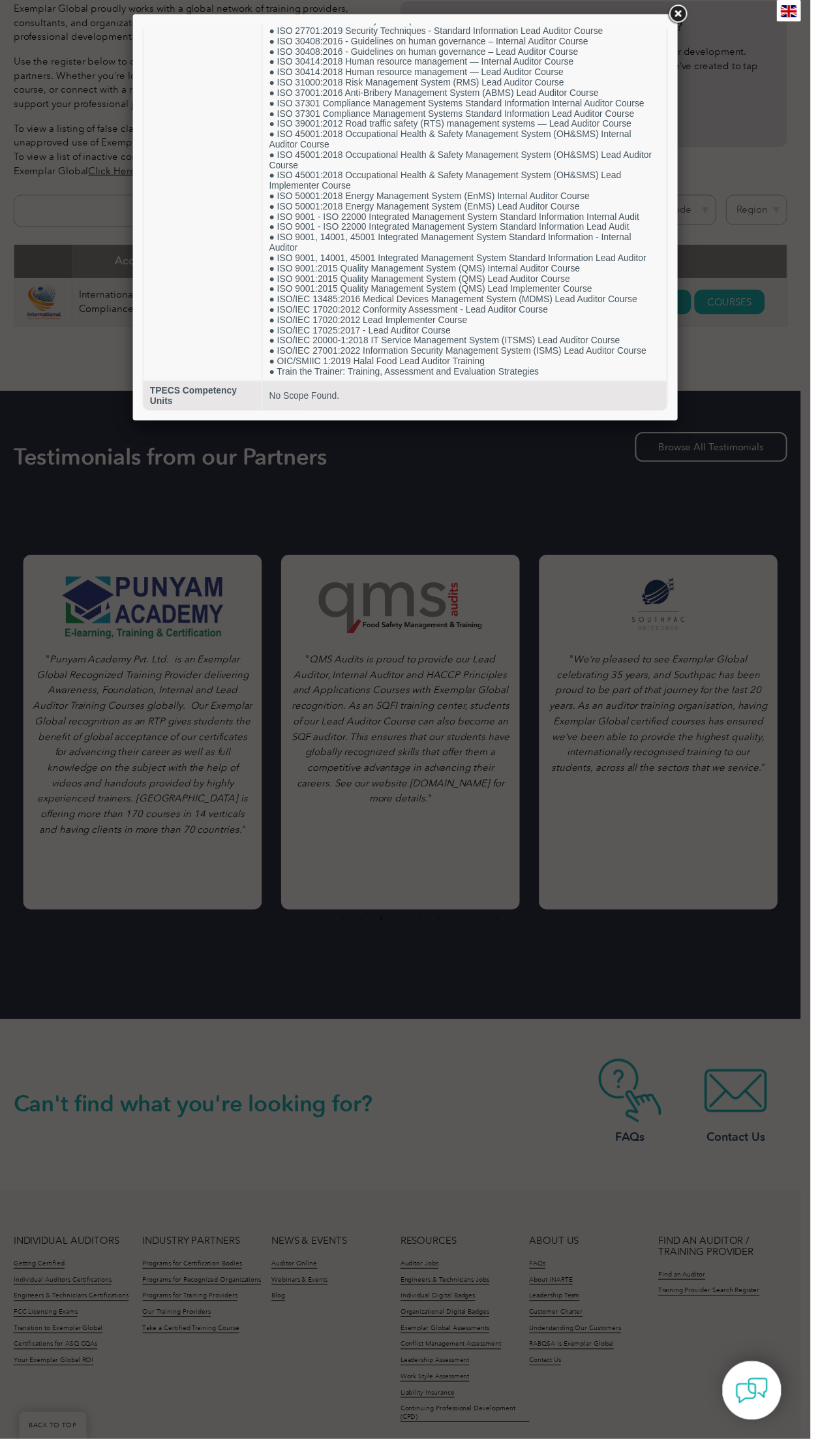 click at bounding box center (686, 14) 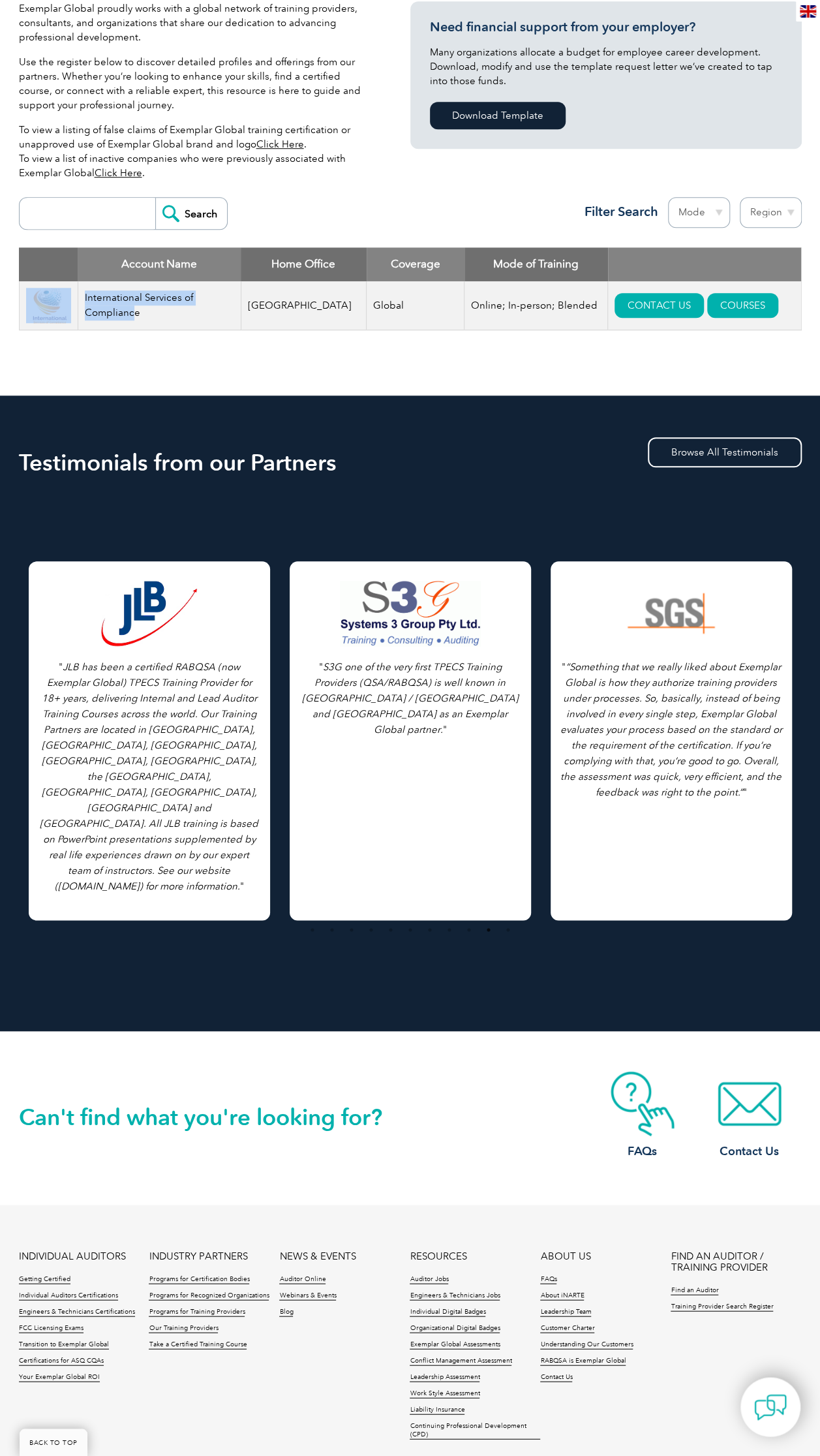 drag, startPoint x: 136, startPoint y: 320, endPoint x: 72, endPoint y: 300, distance: 67.05222 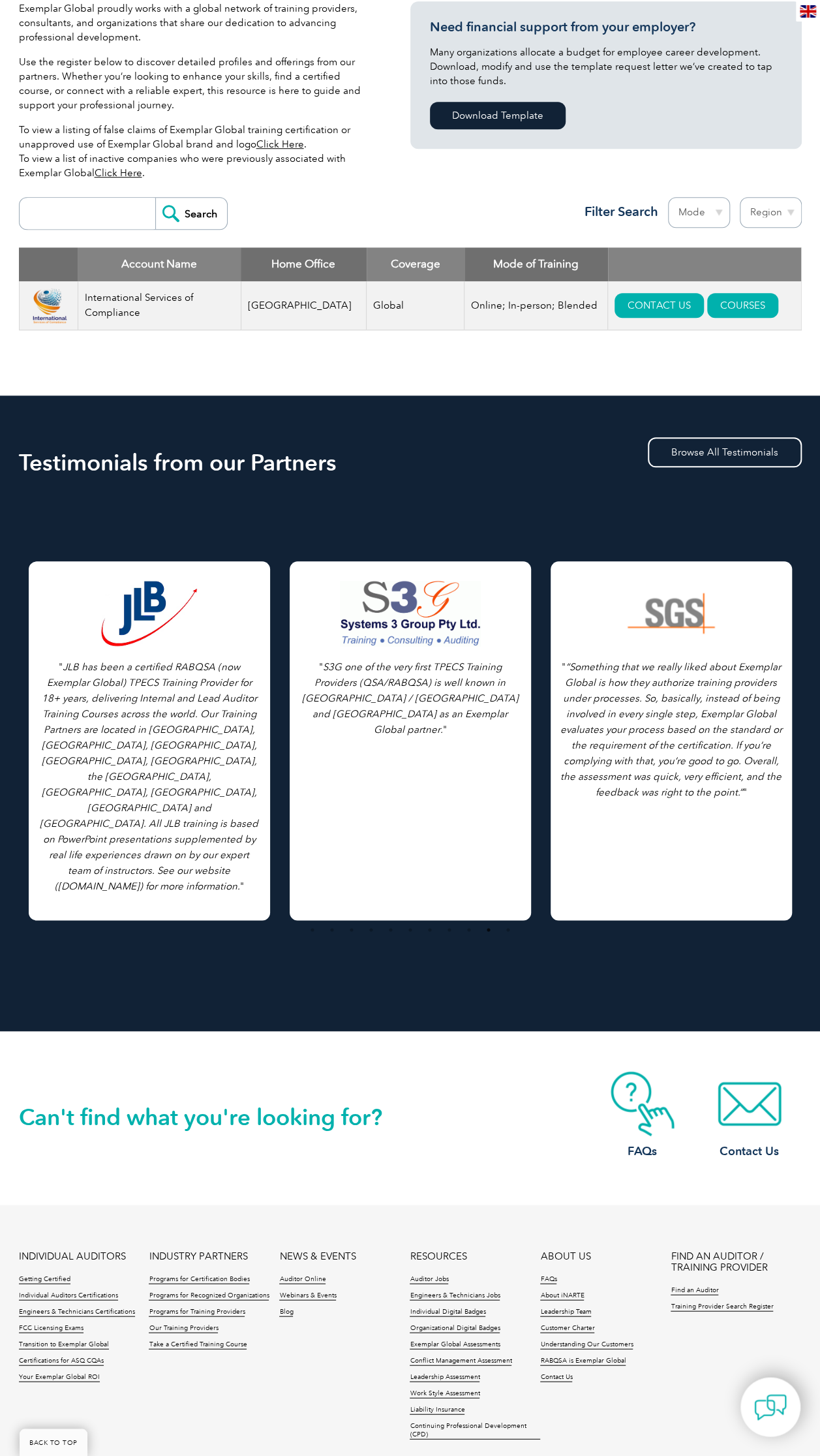 drag, startPoint x: 72, startPoint y: 300, endPoint x: 143, endPoint y: 308, distance: 71.44928 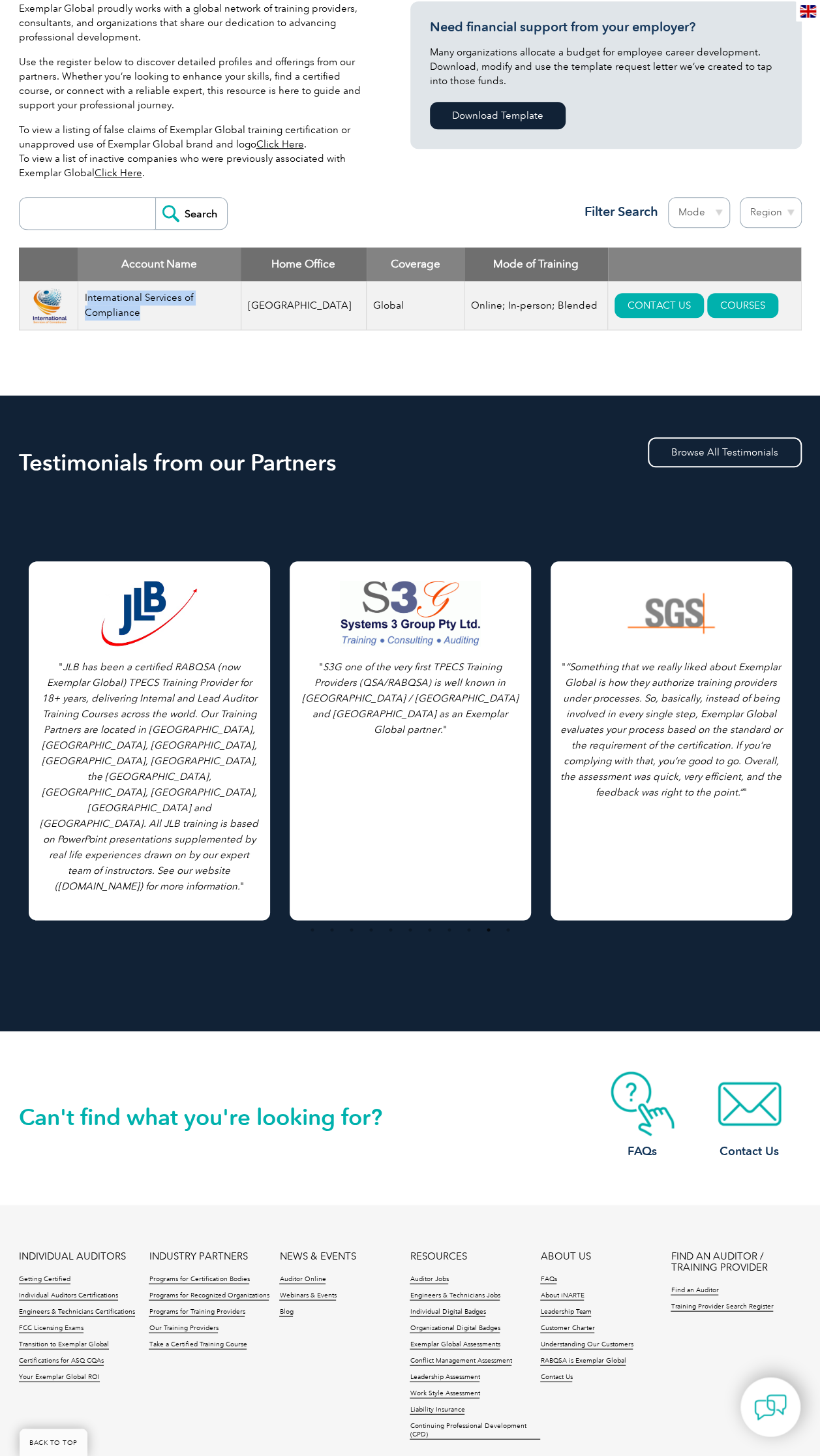 drag, startPoint x: 144, startPoint y: 311, endPoint x: 90, endPoint y: 295, distance: 56.32051 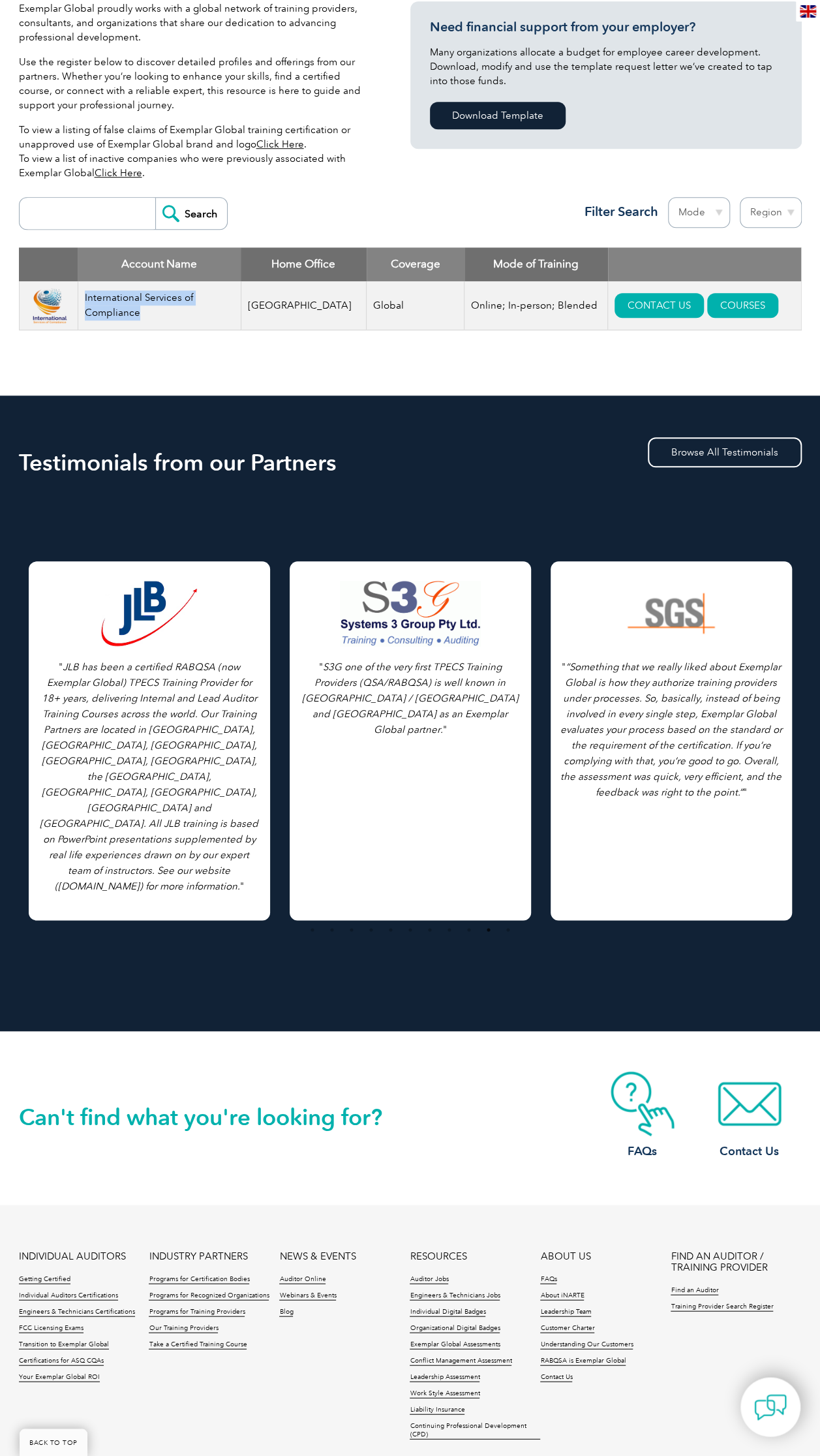 drag, startPoint x: 90, startPoint y: 295, endPoint x: 167, endPoint y: 315, distance: 79.55501 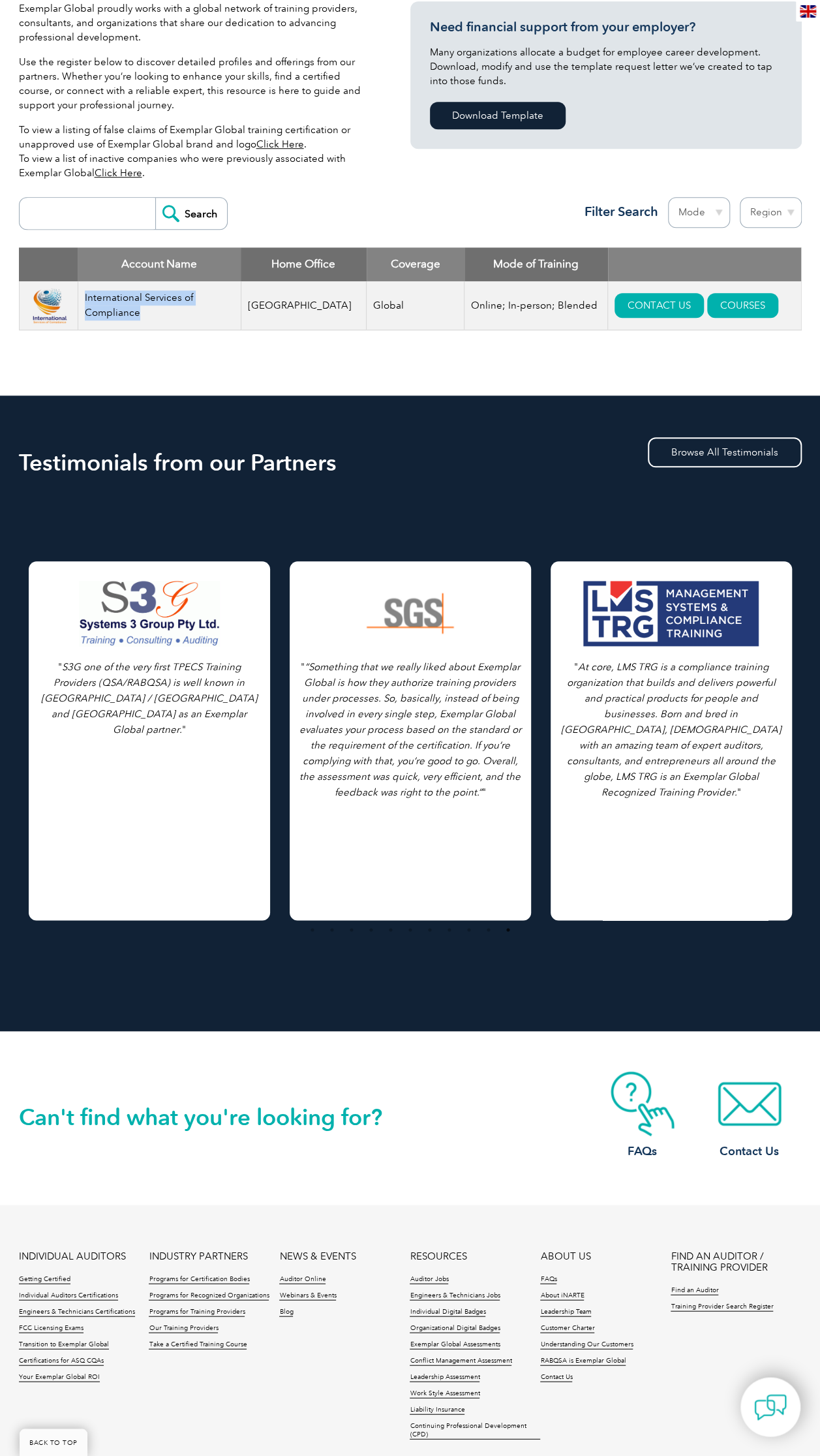 copy on "International Services of Compliance" 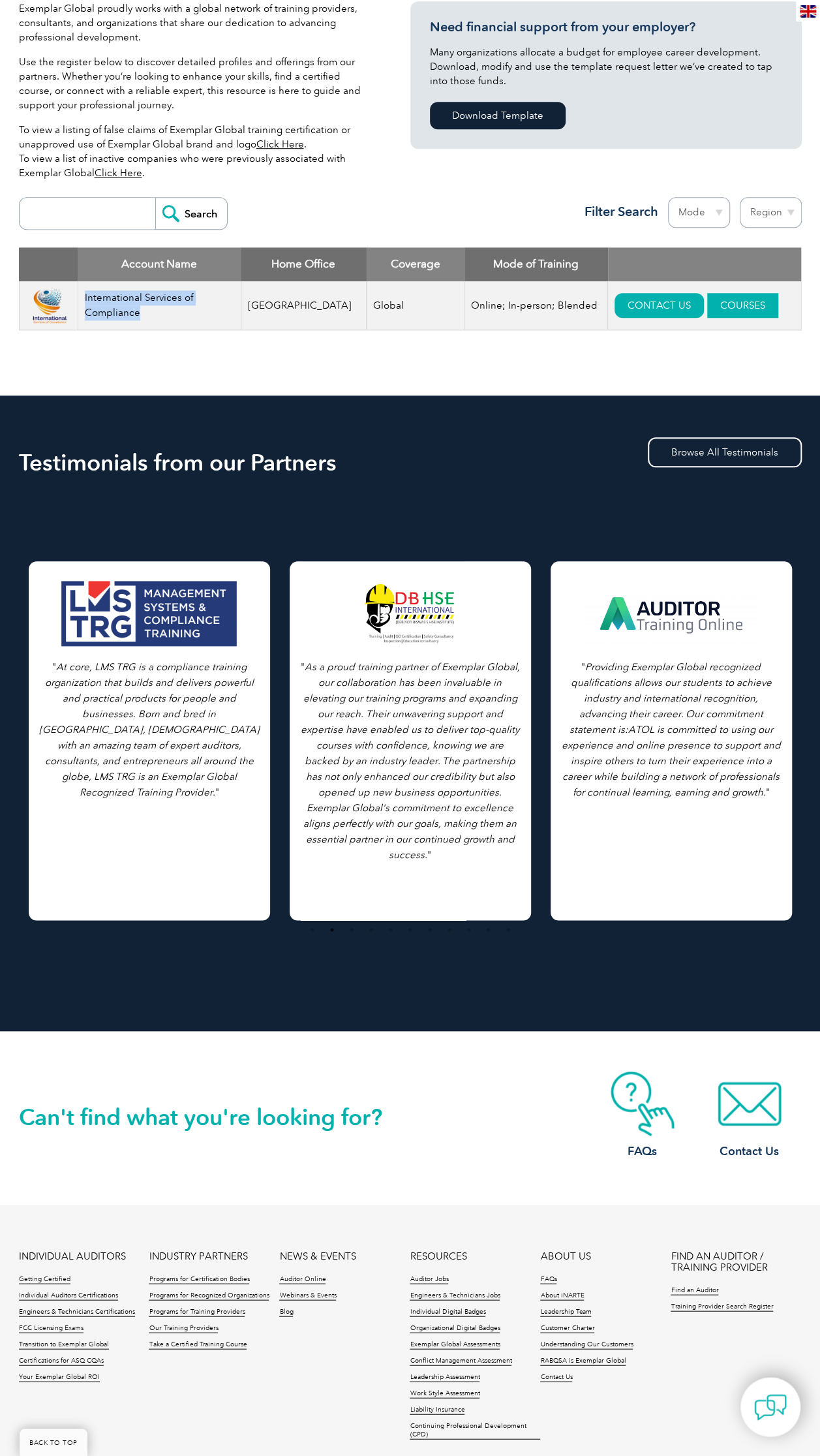 click on "COURSES" at bounding box center [742, 305] 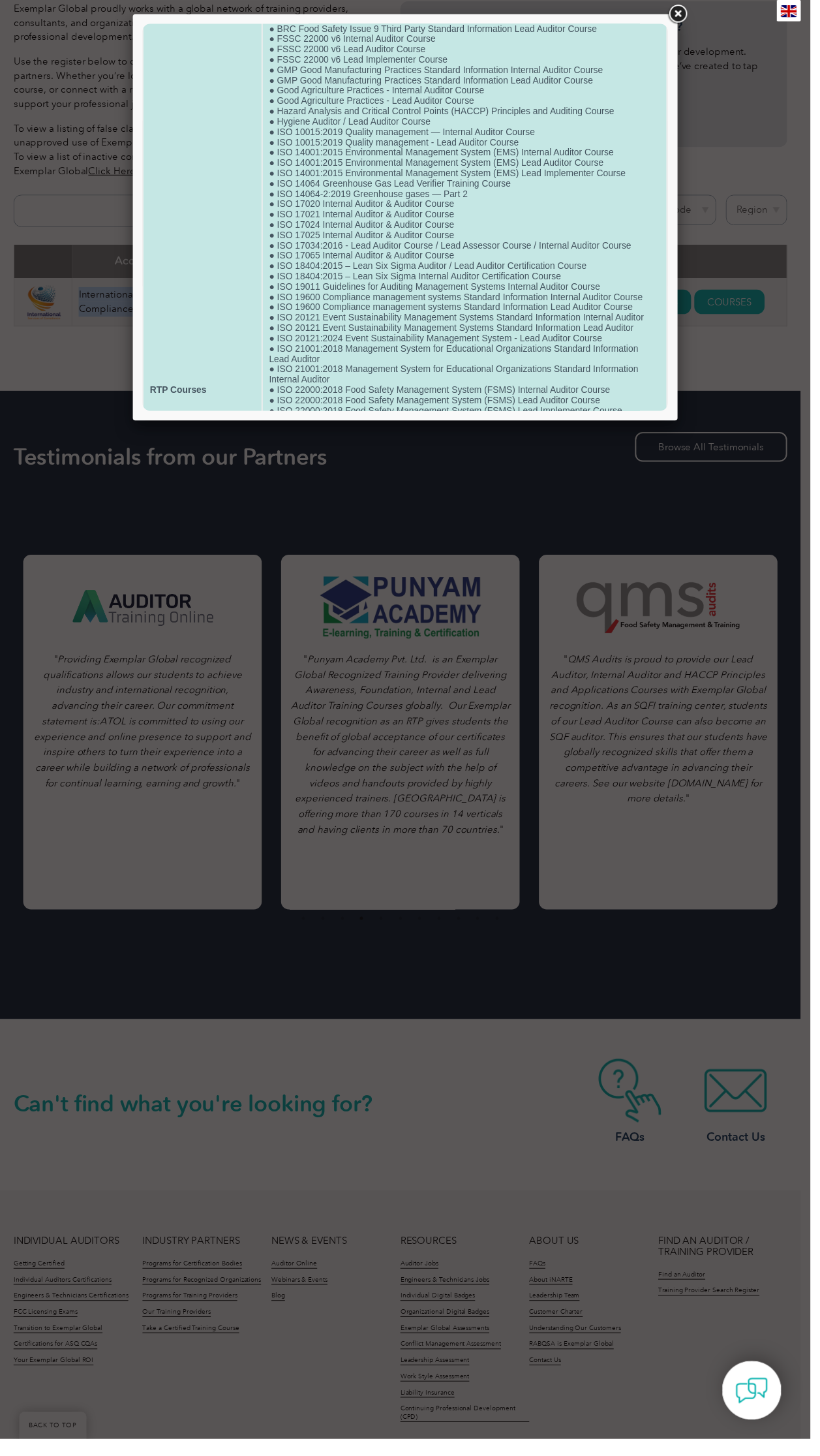 scroll, scrollTop: 0, scrollLeft: 0, axis: both 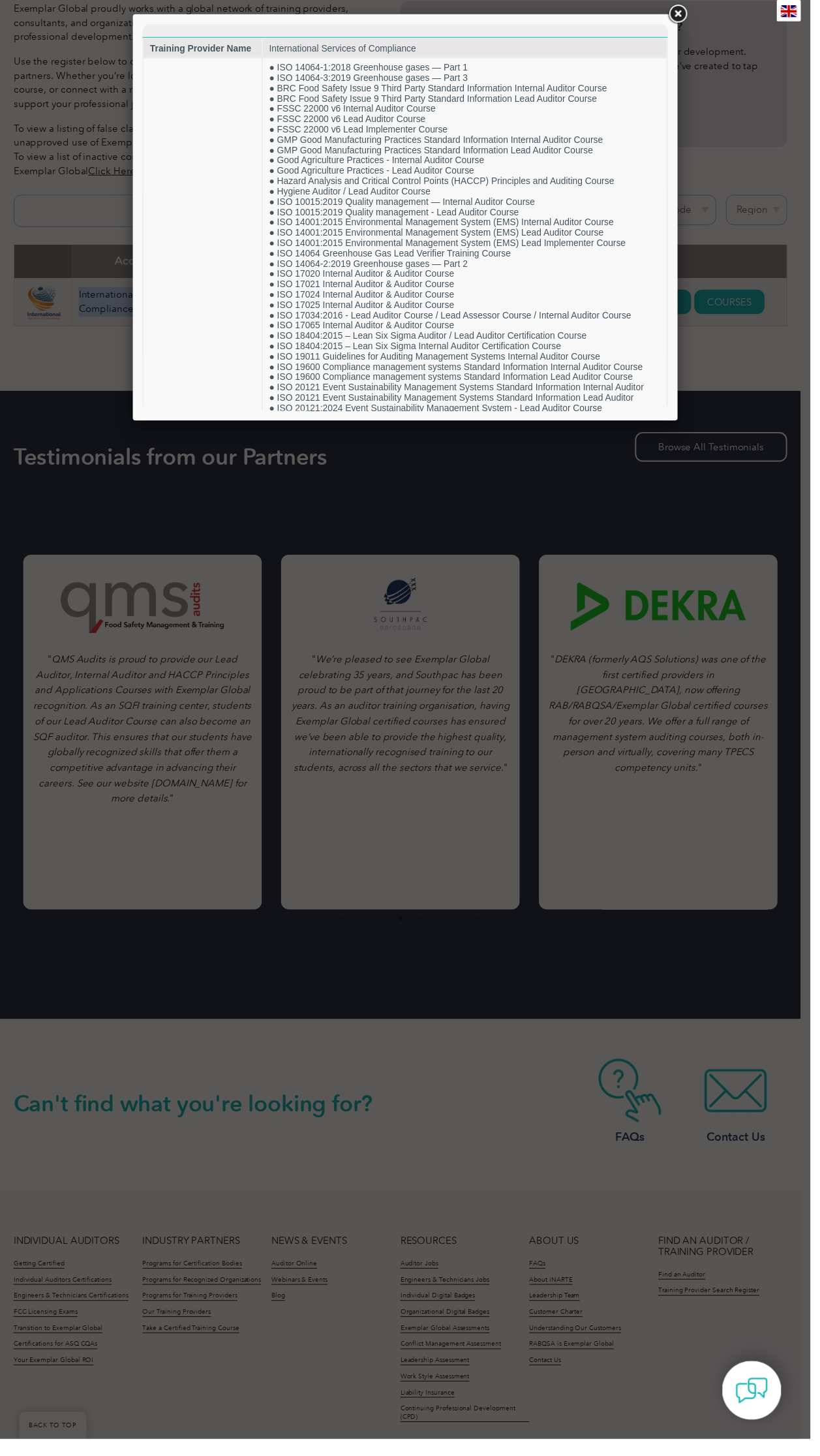 click at bounding box center (686, 14) 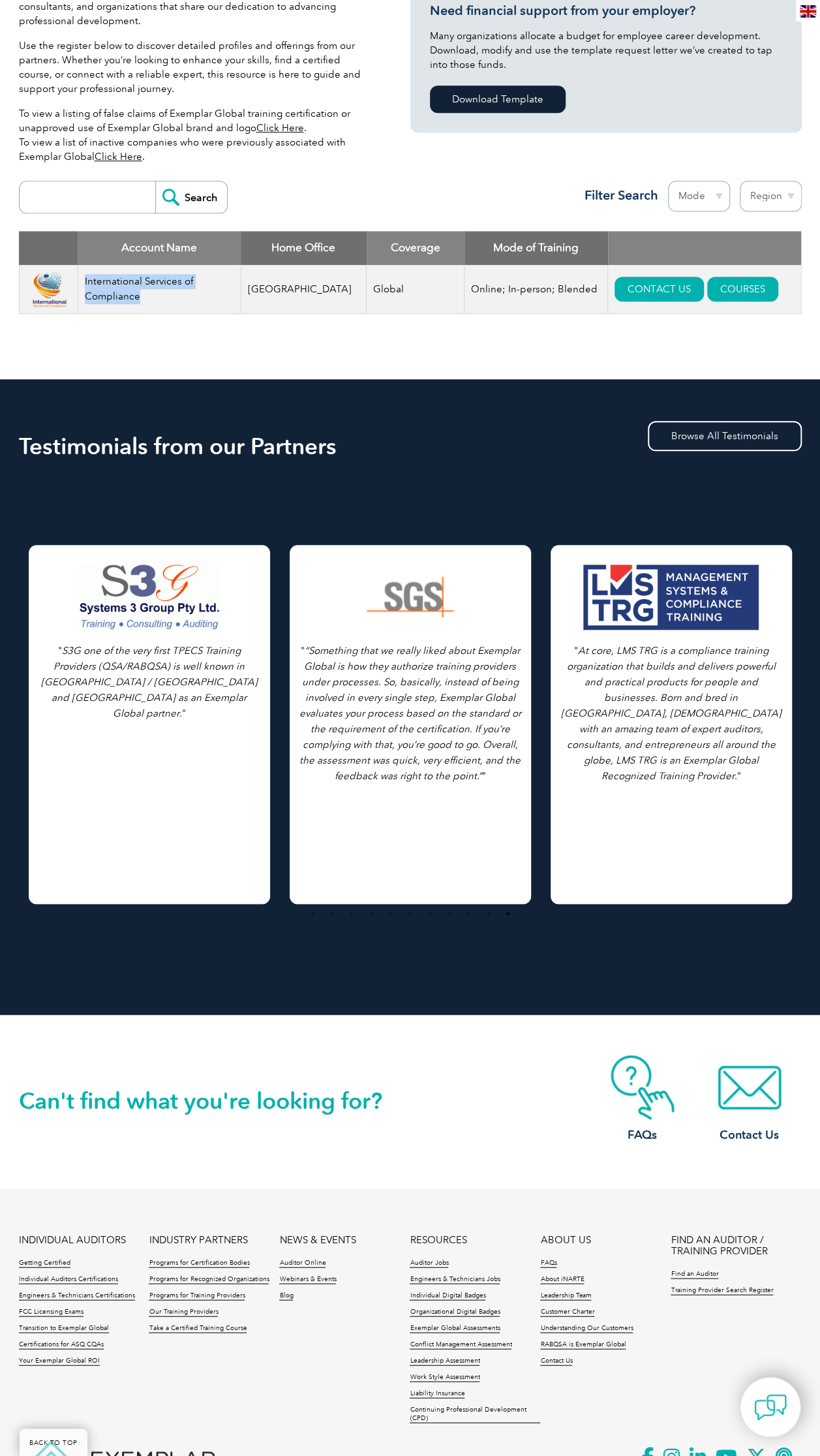 scroll, scrollTop: 392, scrollLeft: 0, axis: vertical 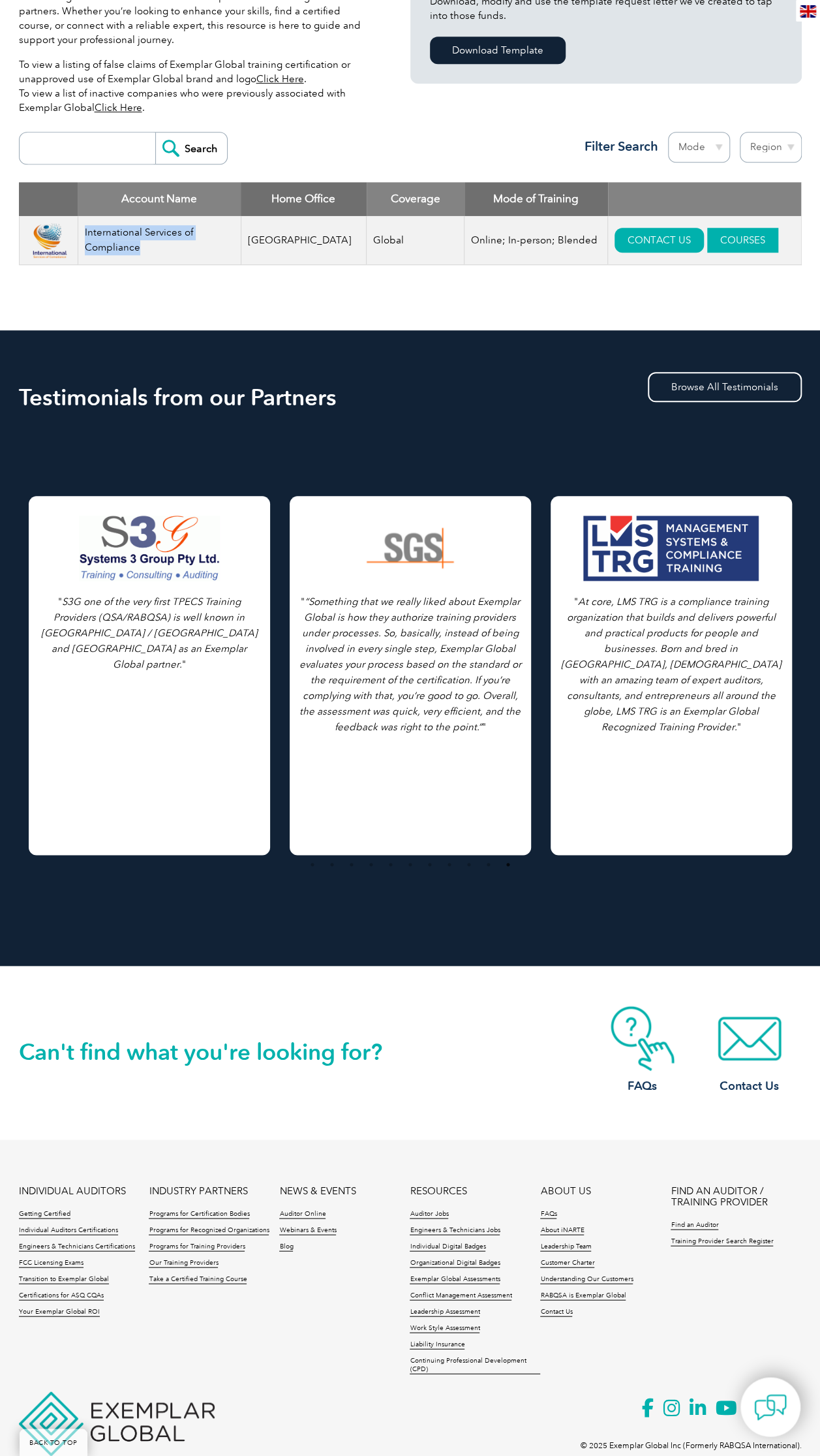 click on "COURSES" at bounding box center (742, 240) 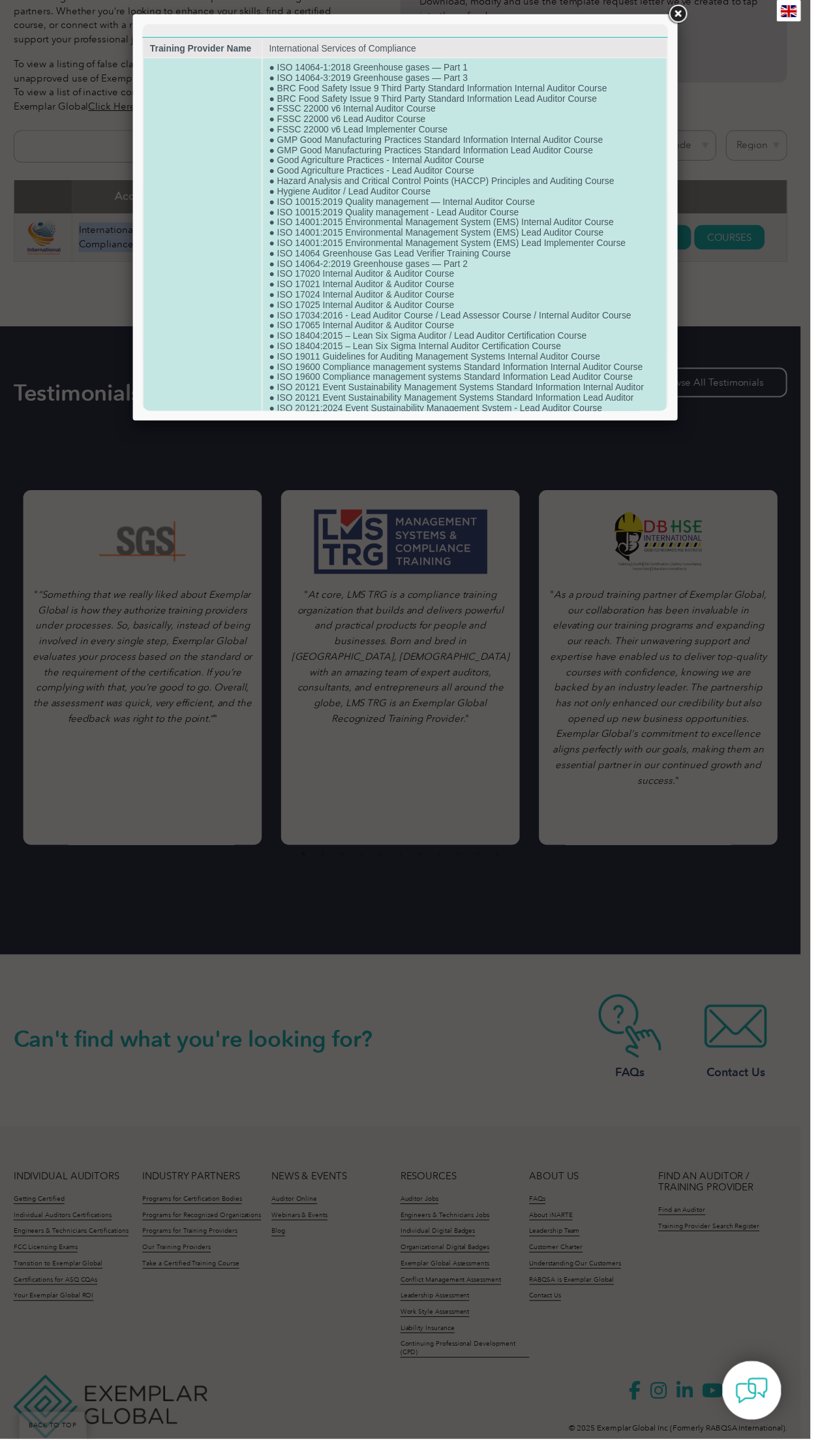 scroll, scrollTop: 0, scrollLeft: 0, axis: both 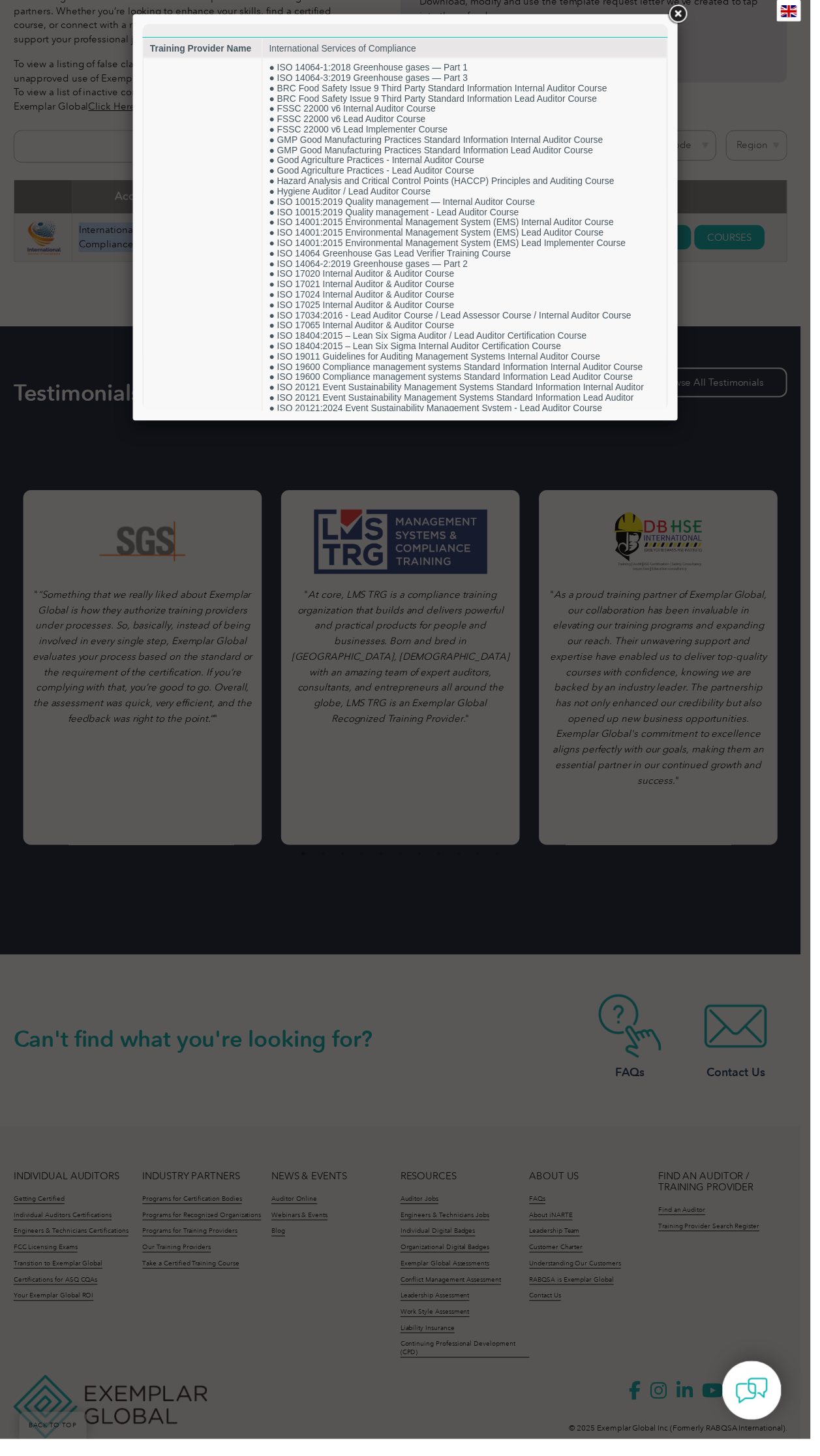 click at bounding box center (686, 14) 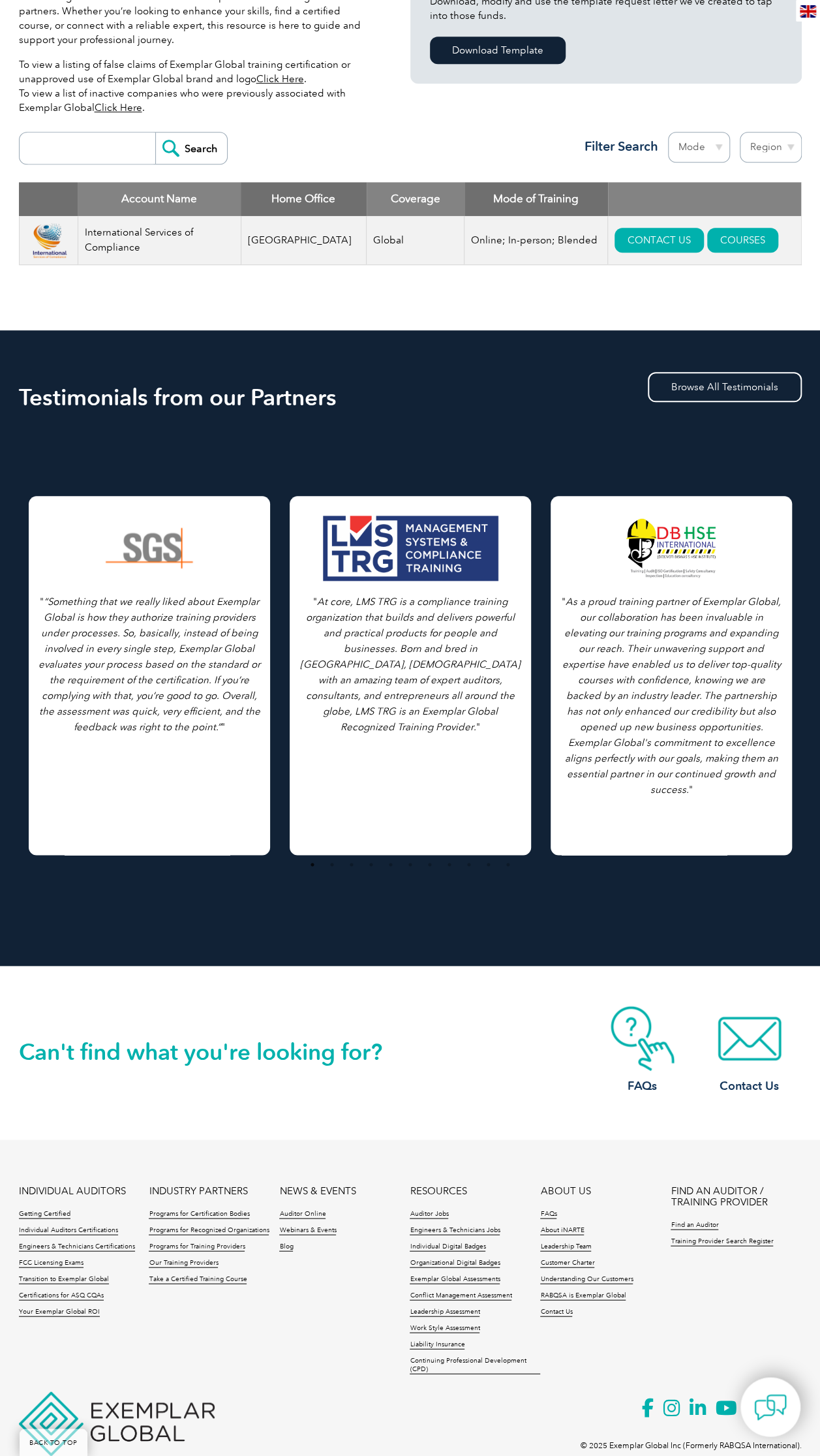 click on "CONTACT US
COURSES" at bounding box center (705, 240) 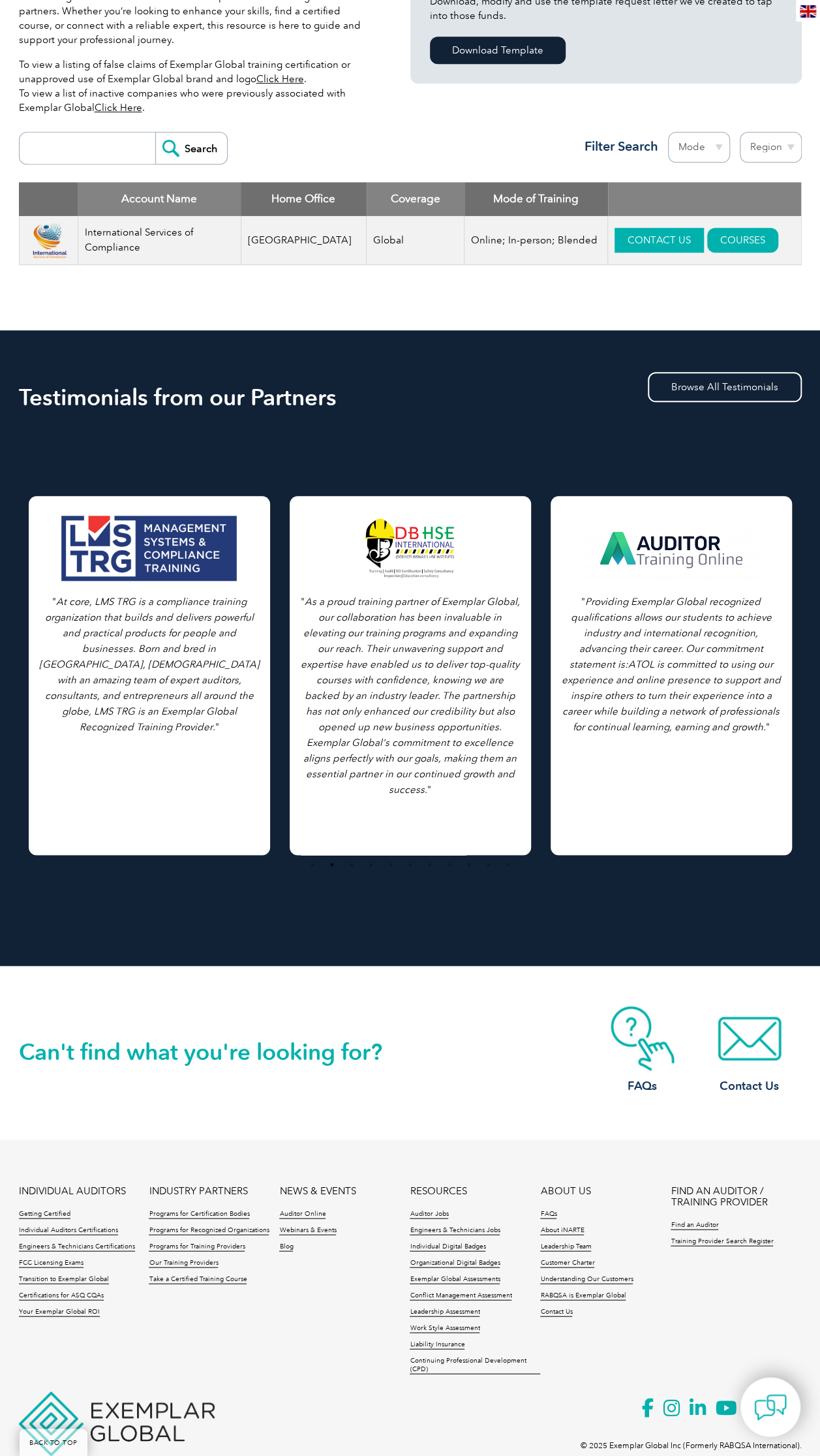 click on "CONTACT US" at bounding box center [659, 240] 